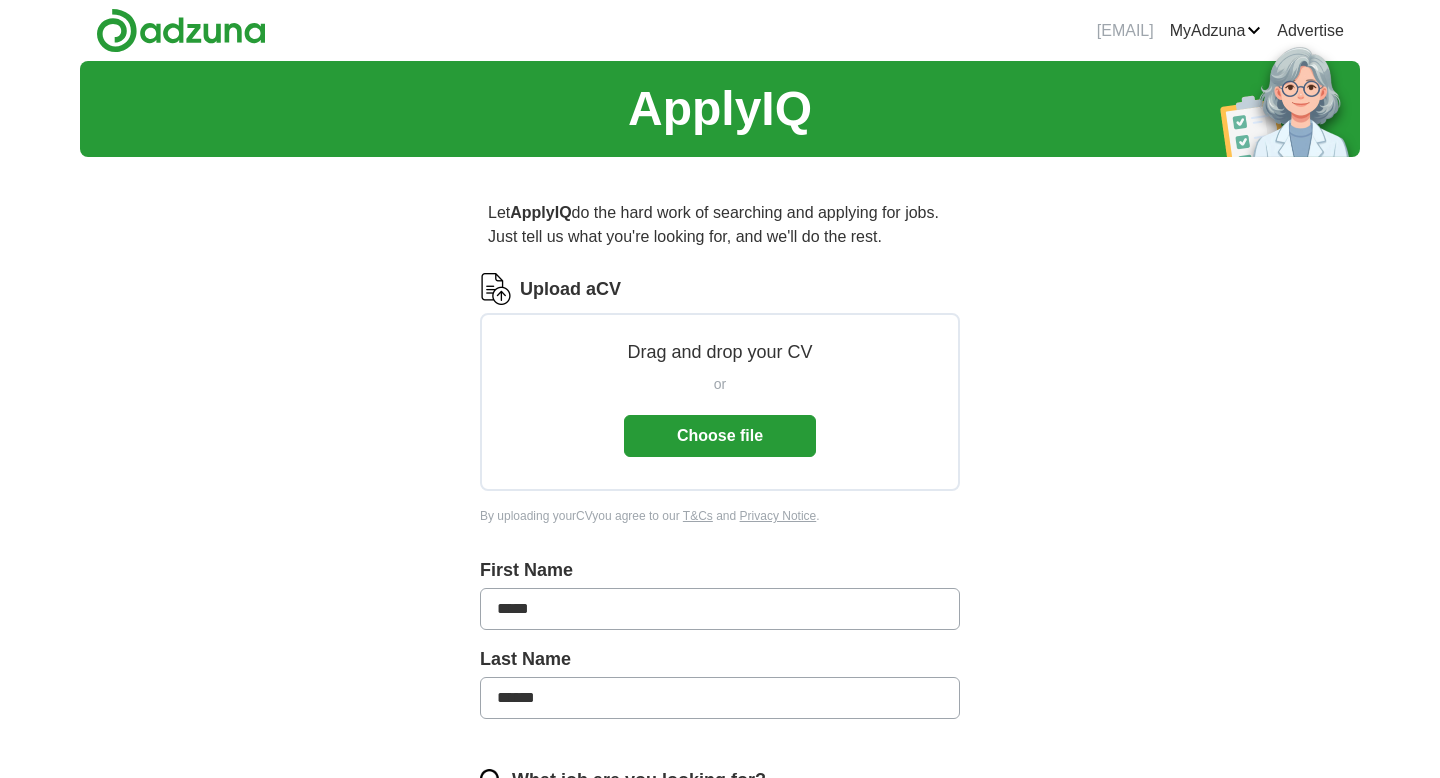 scroll, scrollTop: 0, scrollLeft: 0, axis: both 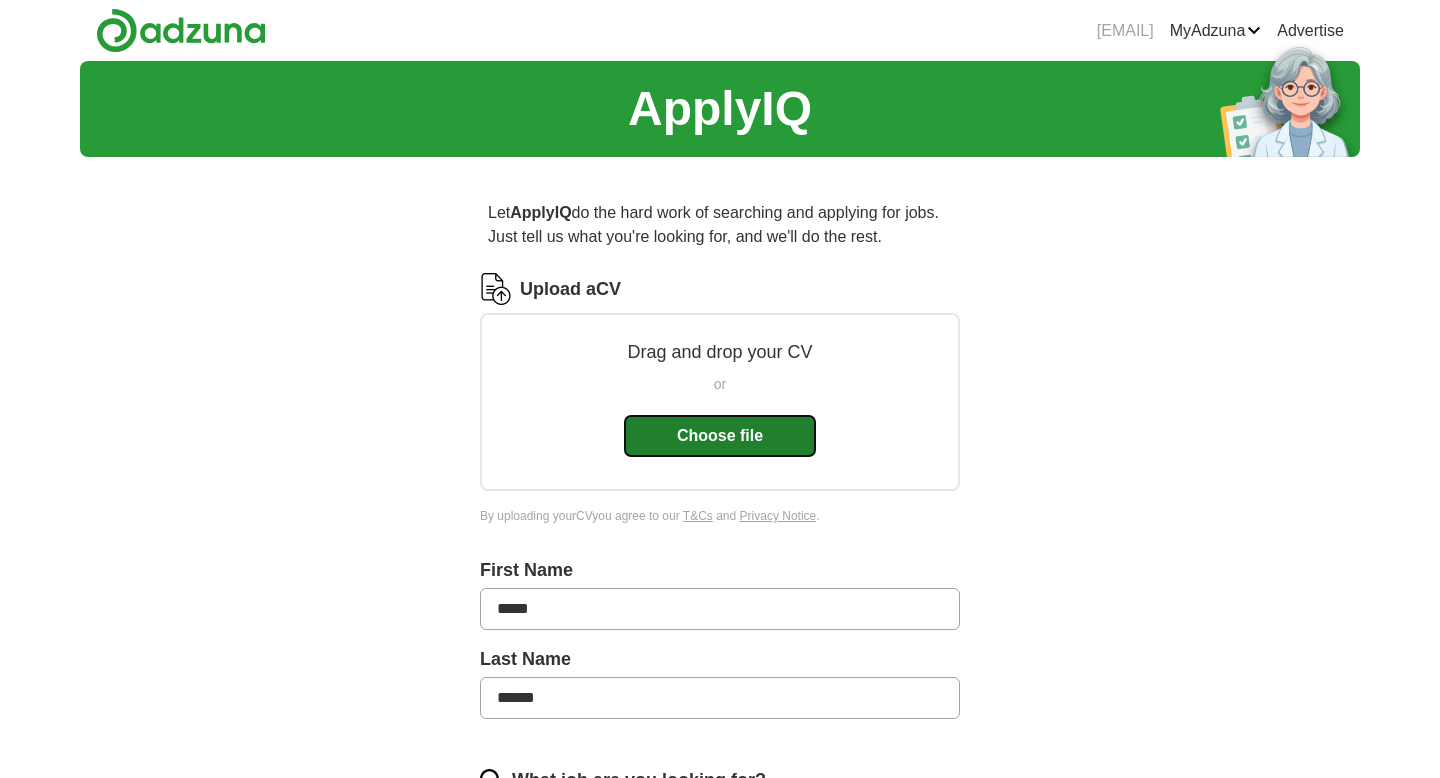 click on "Choose file" at bounding box center (720, 436) 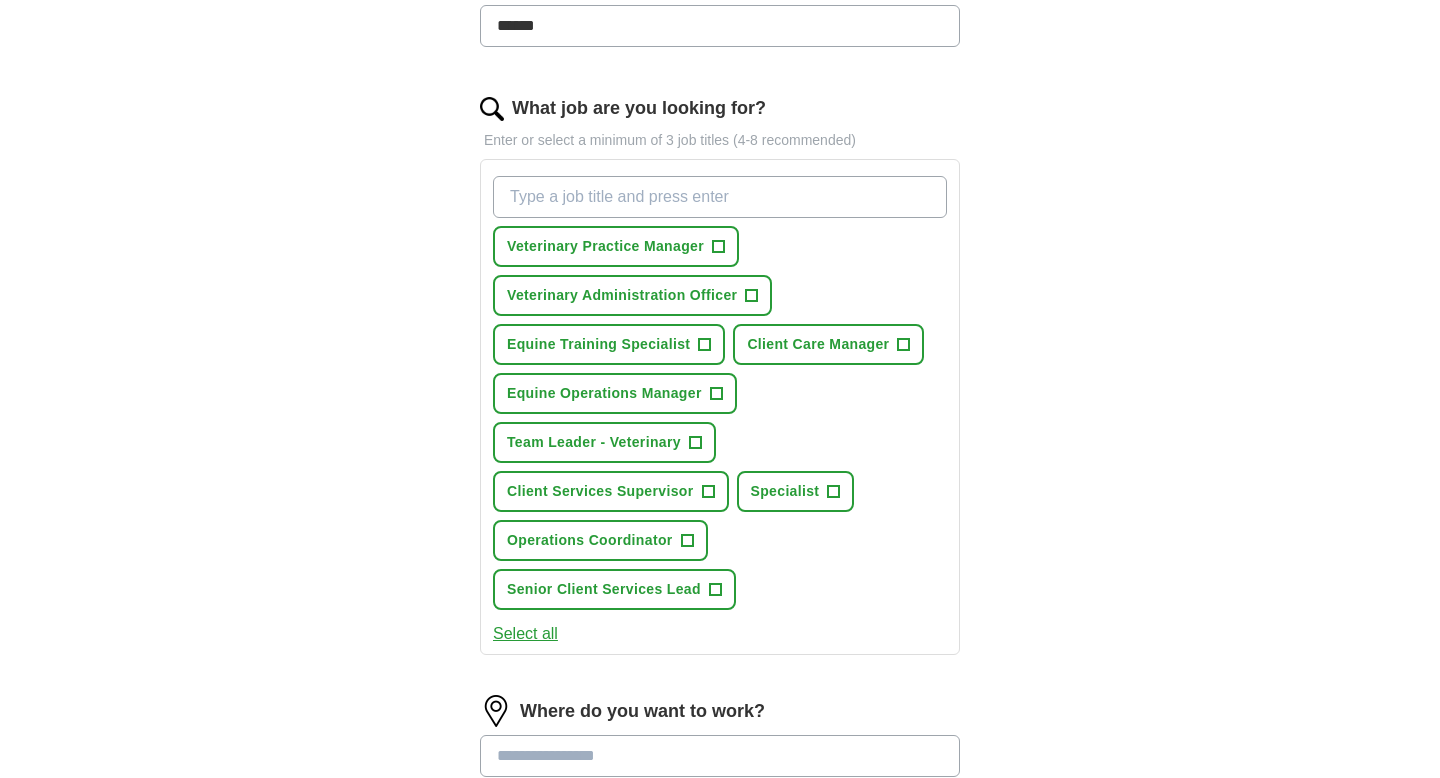 scroll, scrollTop: 590, scrollLeft: 0, axis: vertical 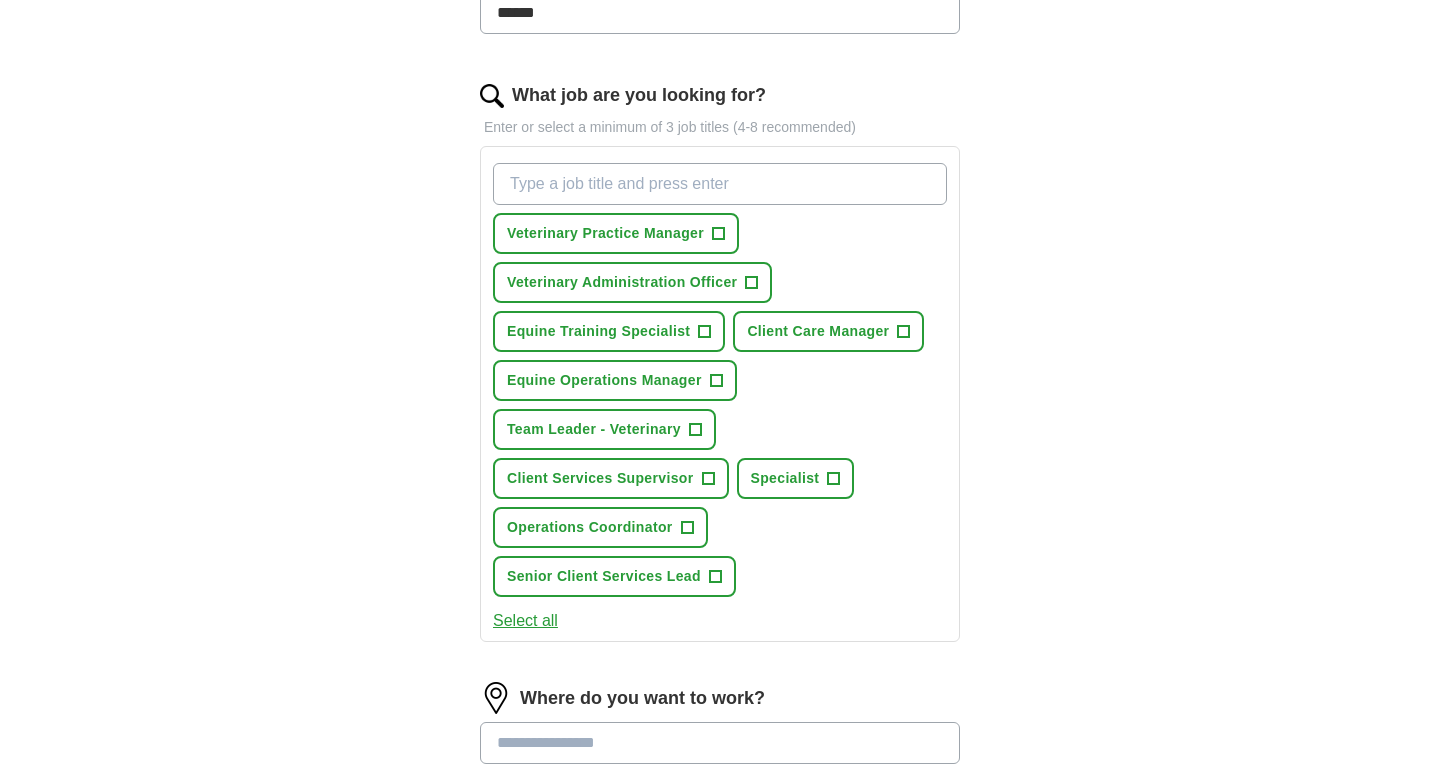click on "What job are you looking for?" at bounding box center [720, 184] 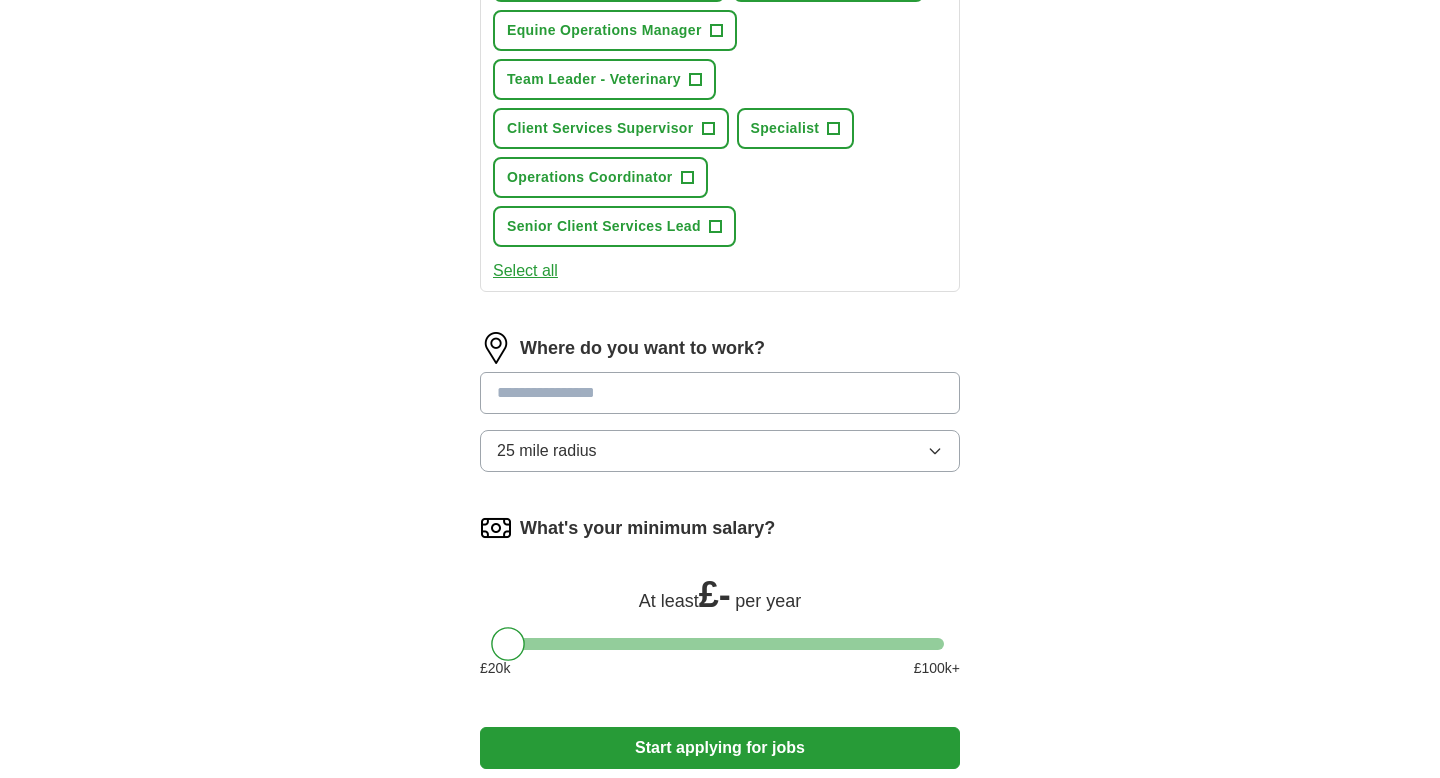 scroll, scrollTop: 945, scrollLeft: 0, axis: vertical 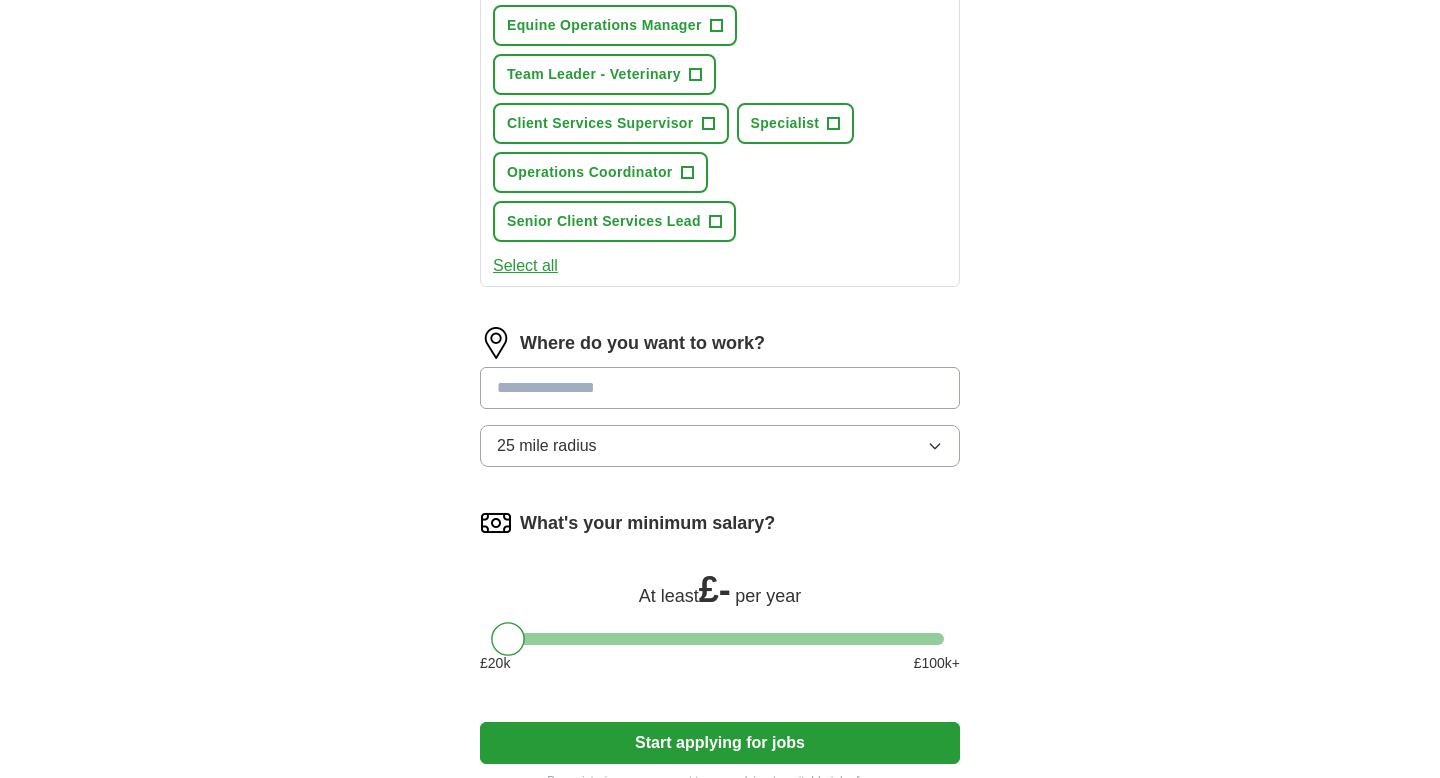 click on "Where do you want to work? 25 mile radius" at bounding box center (720, 405) 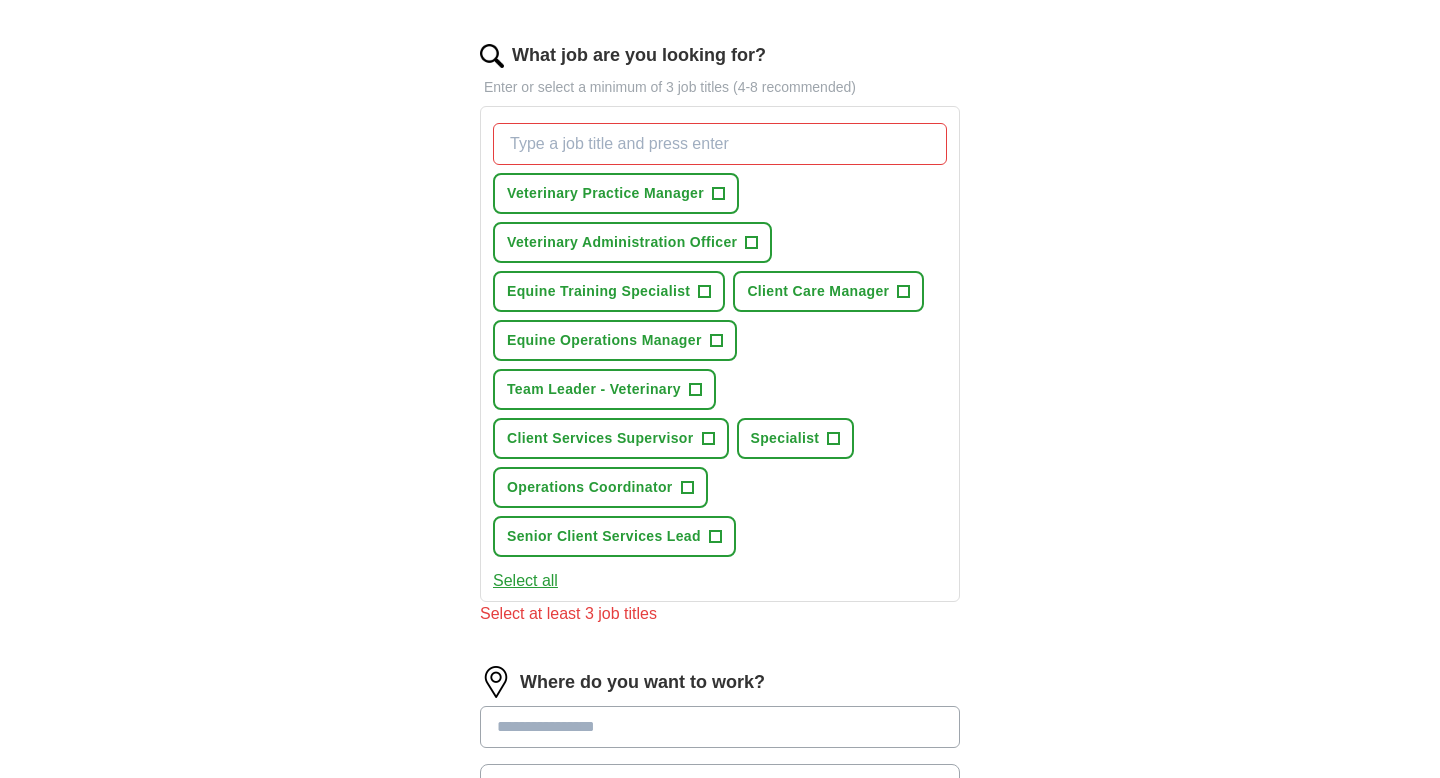 scroll, scrollTop: 620, scrollLeft: 0, axis: vertical 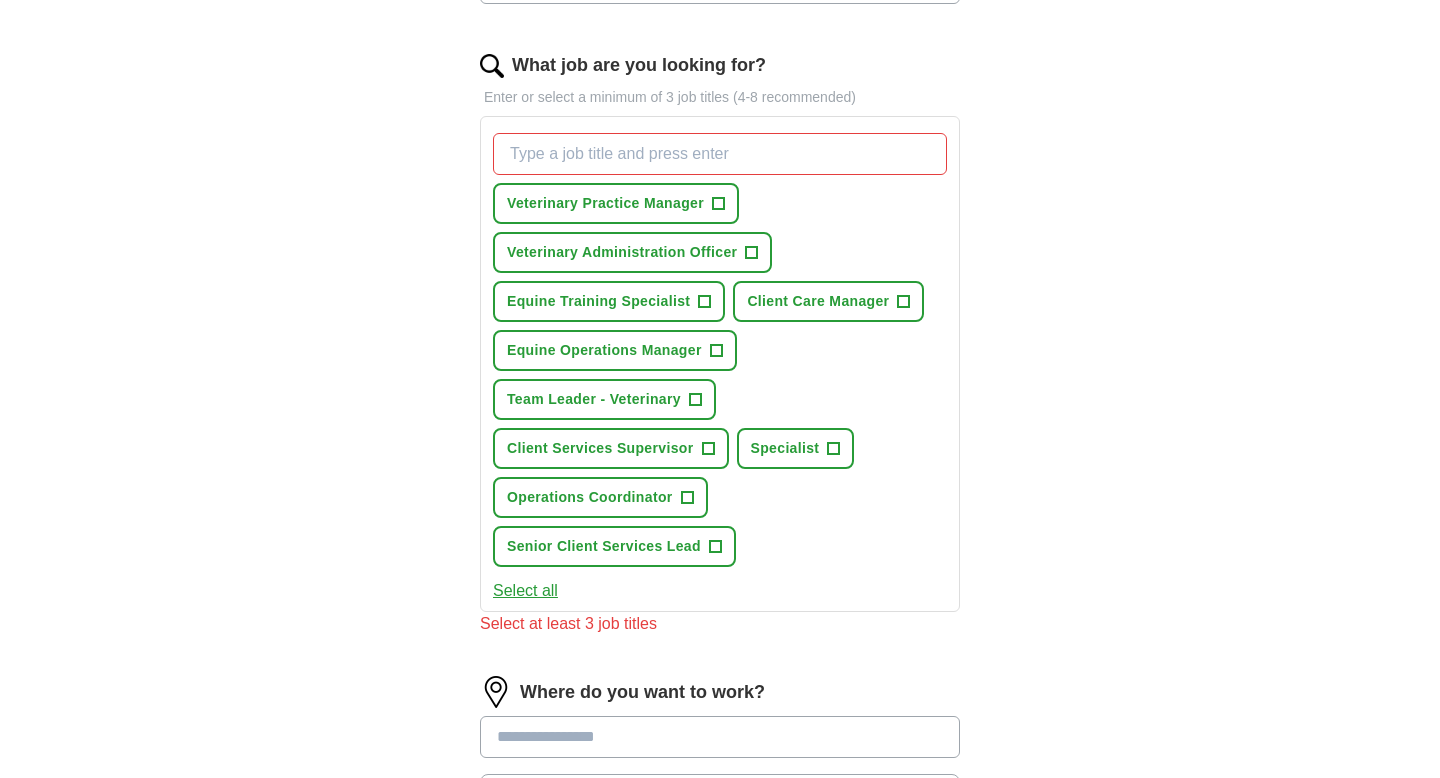 click on "What job are you looking for?" at bounding box center (720, 154) 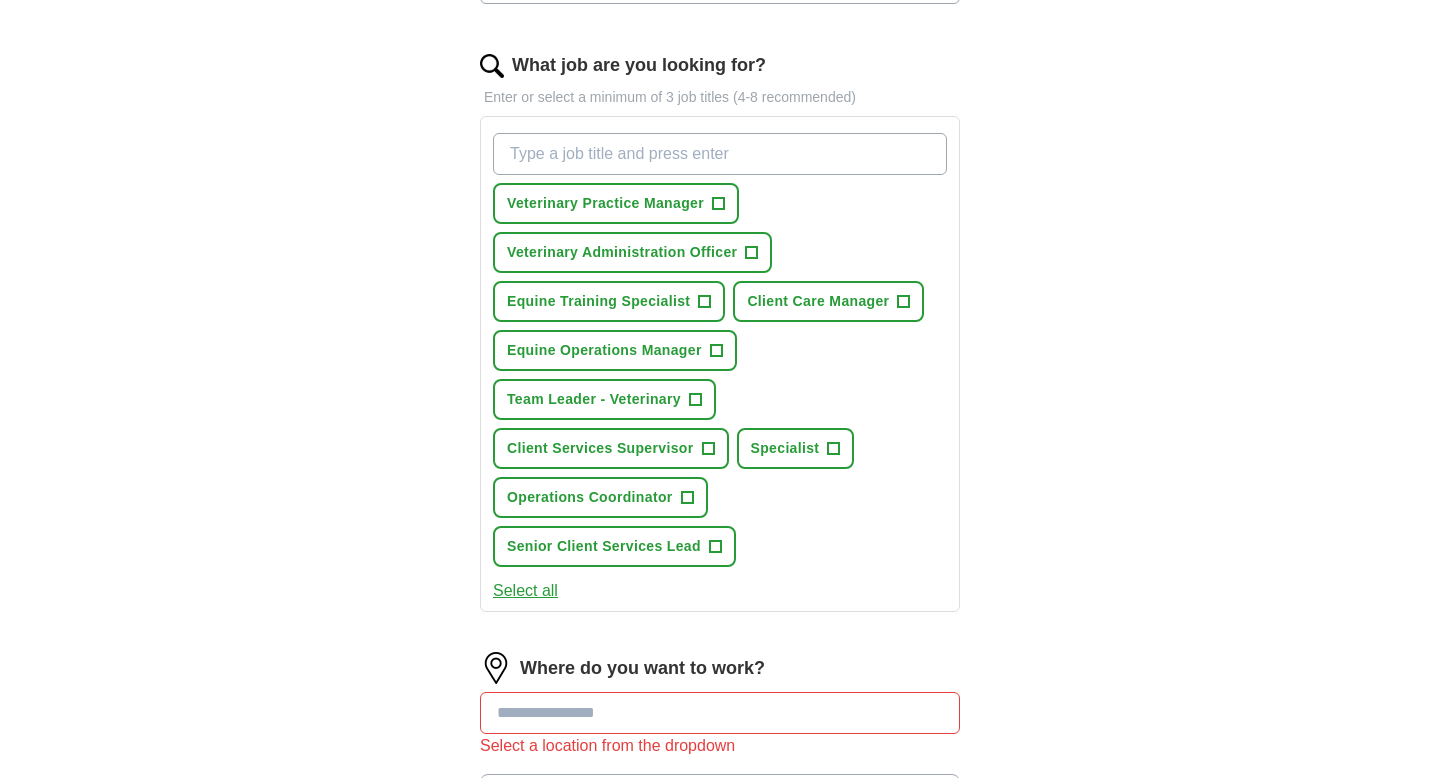 click on "What job are you looking for?" at bounding box center (720, 154) 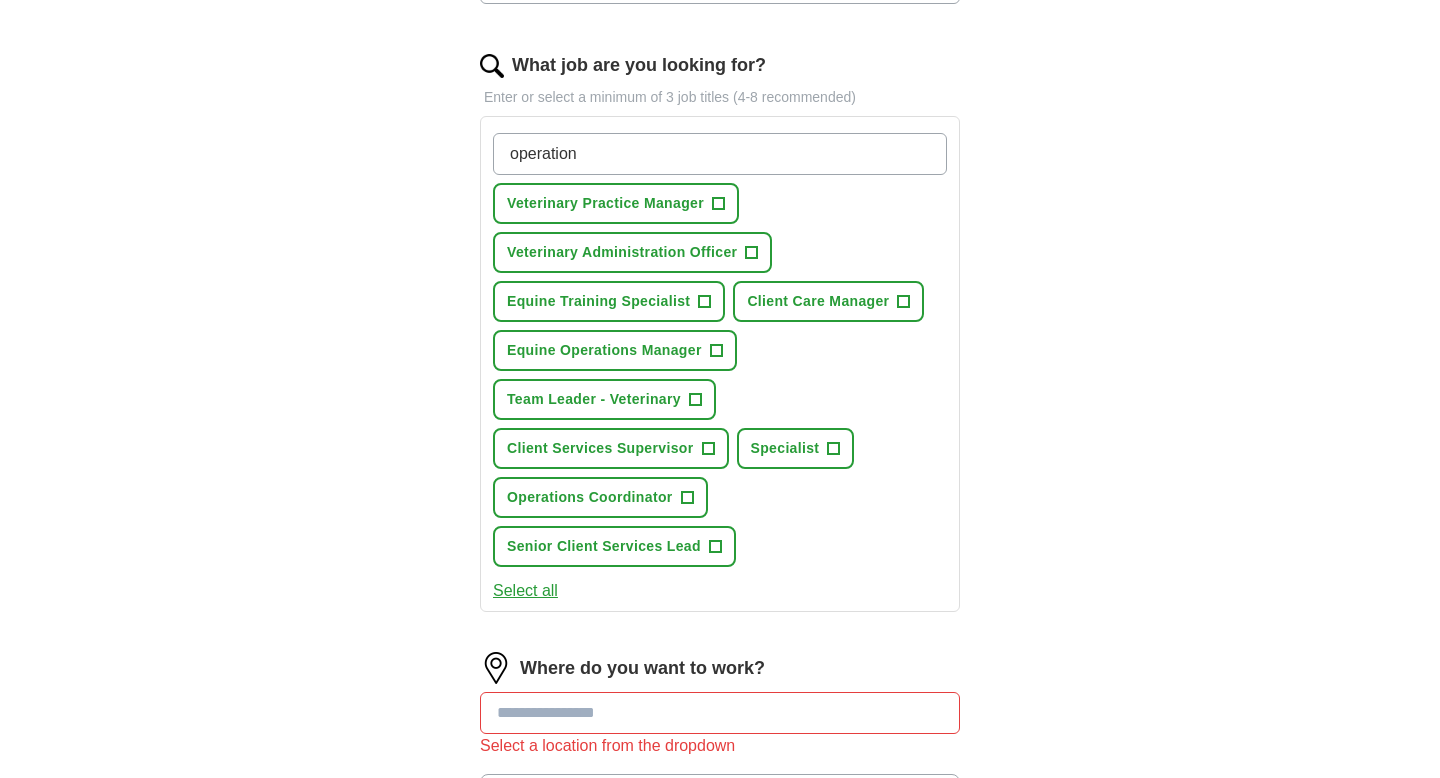 type on "operations" 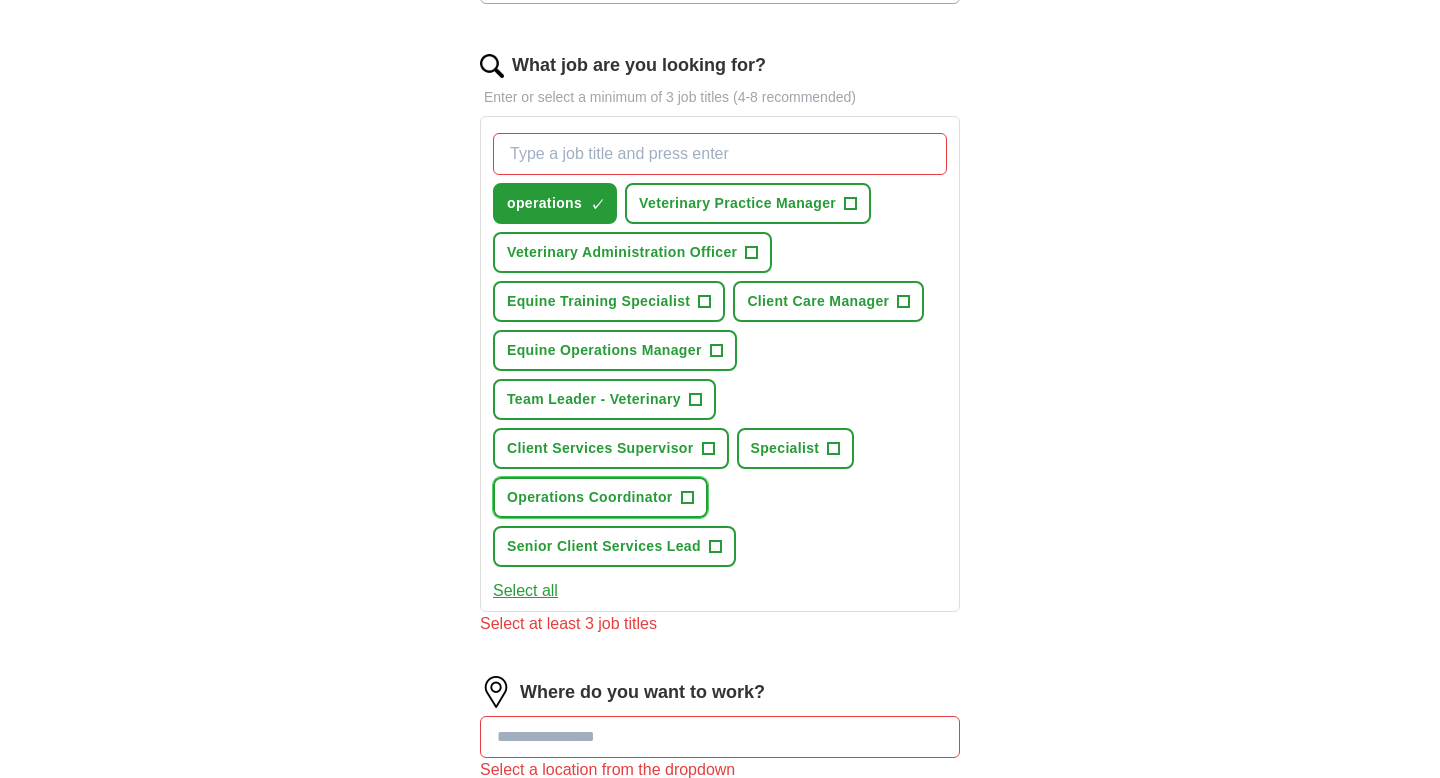 click on "Operations Coordinator +" at bounding box center (600, 497) 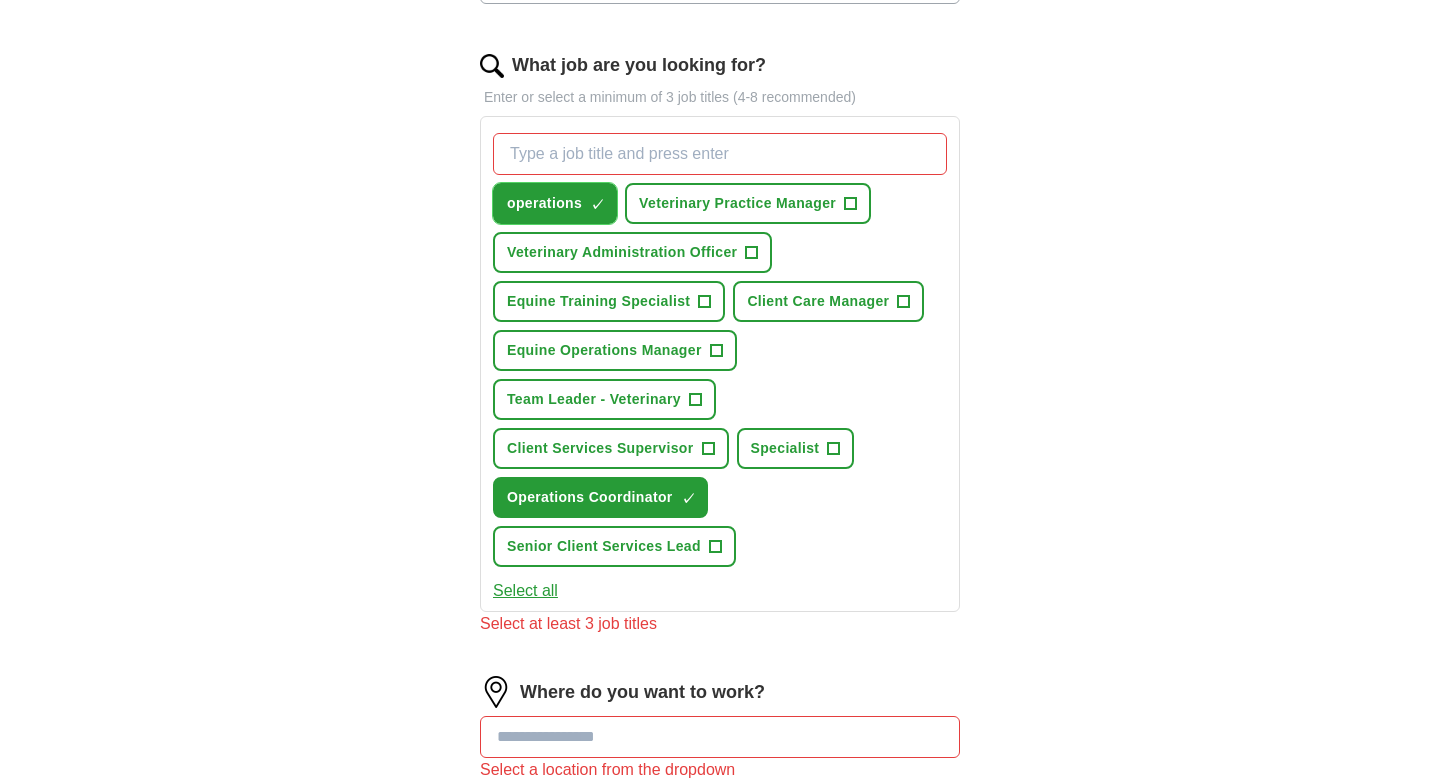 click on "operations ✓ ×" at bounding box center [555, 203] 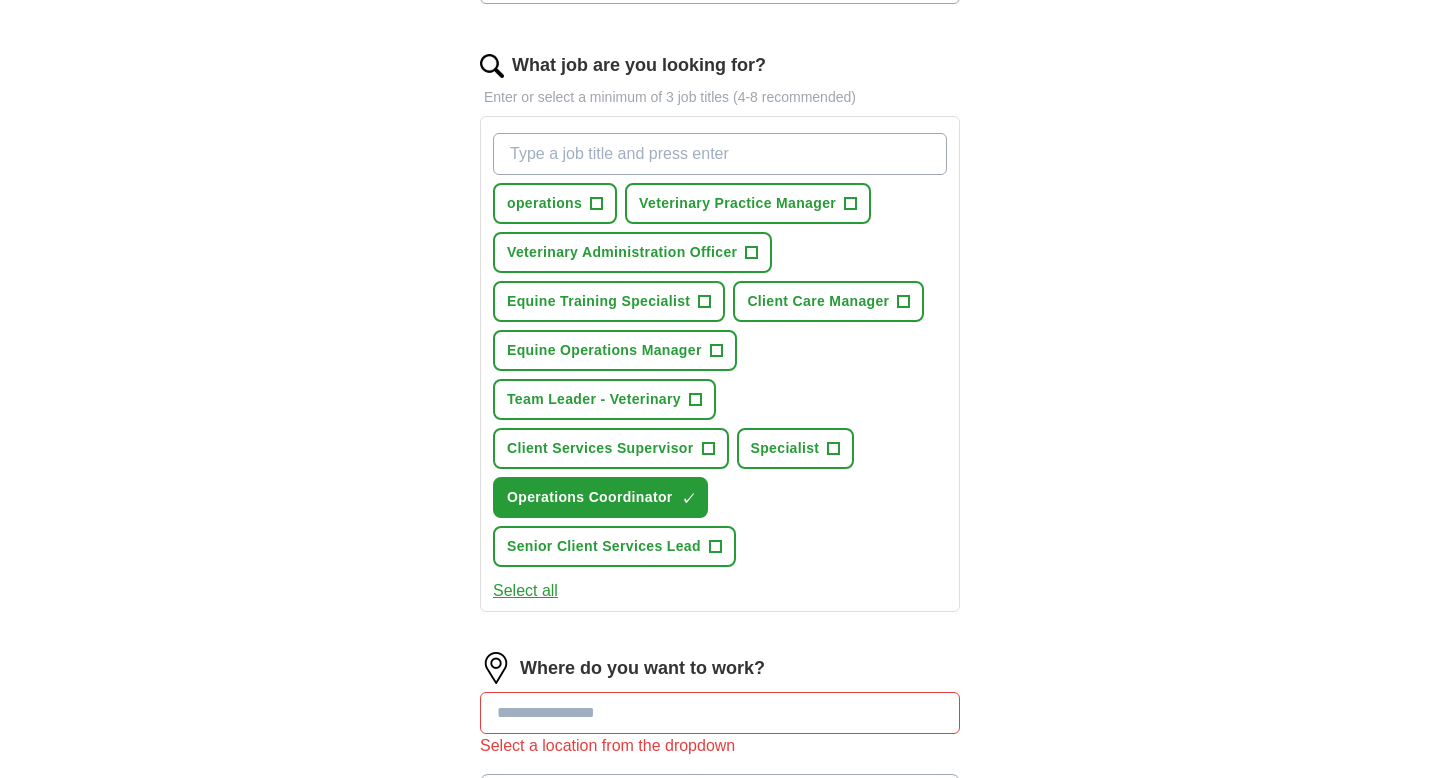 click on "What job are you looking for?" at bounding box center (720, 154) 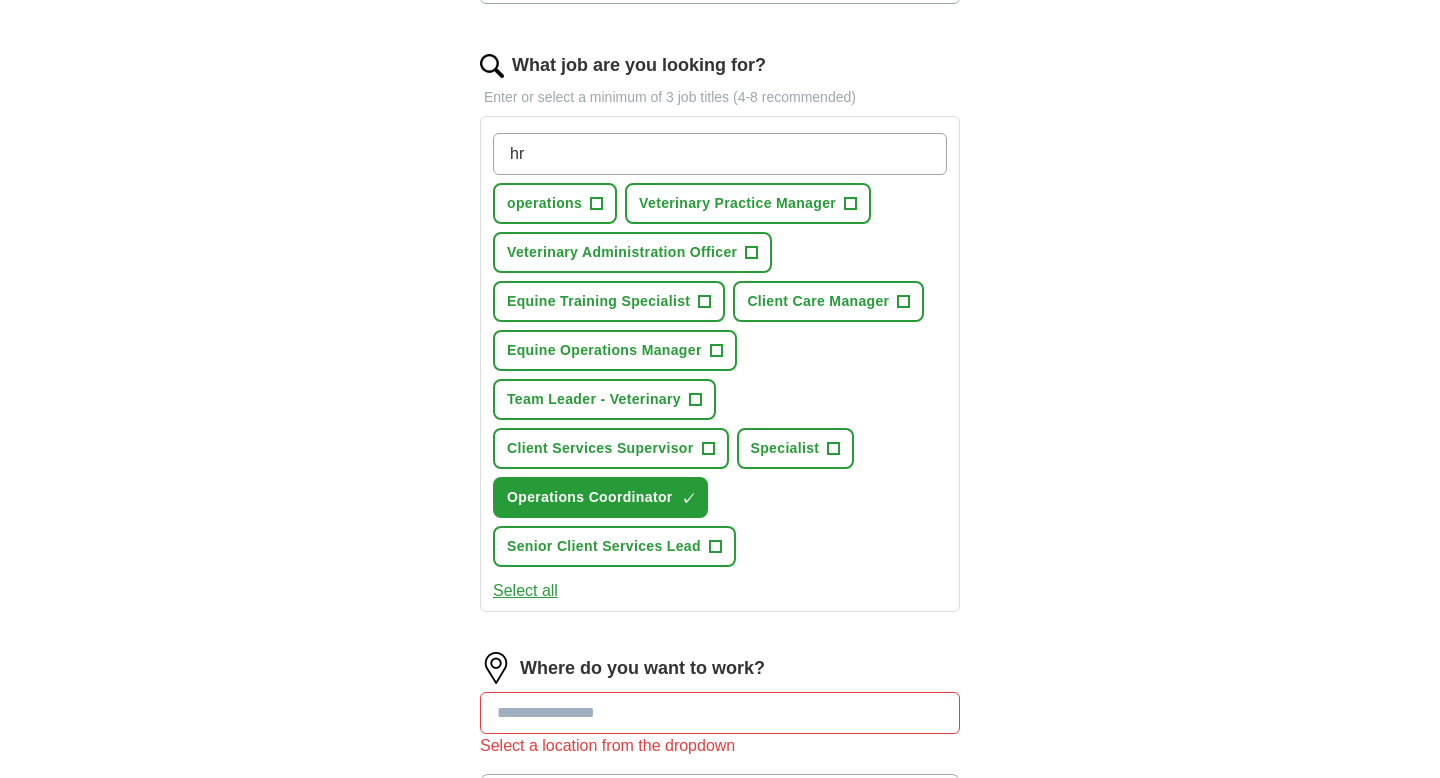 type on "h" 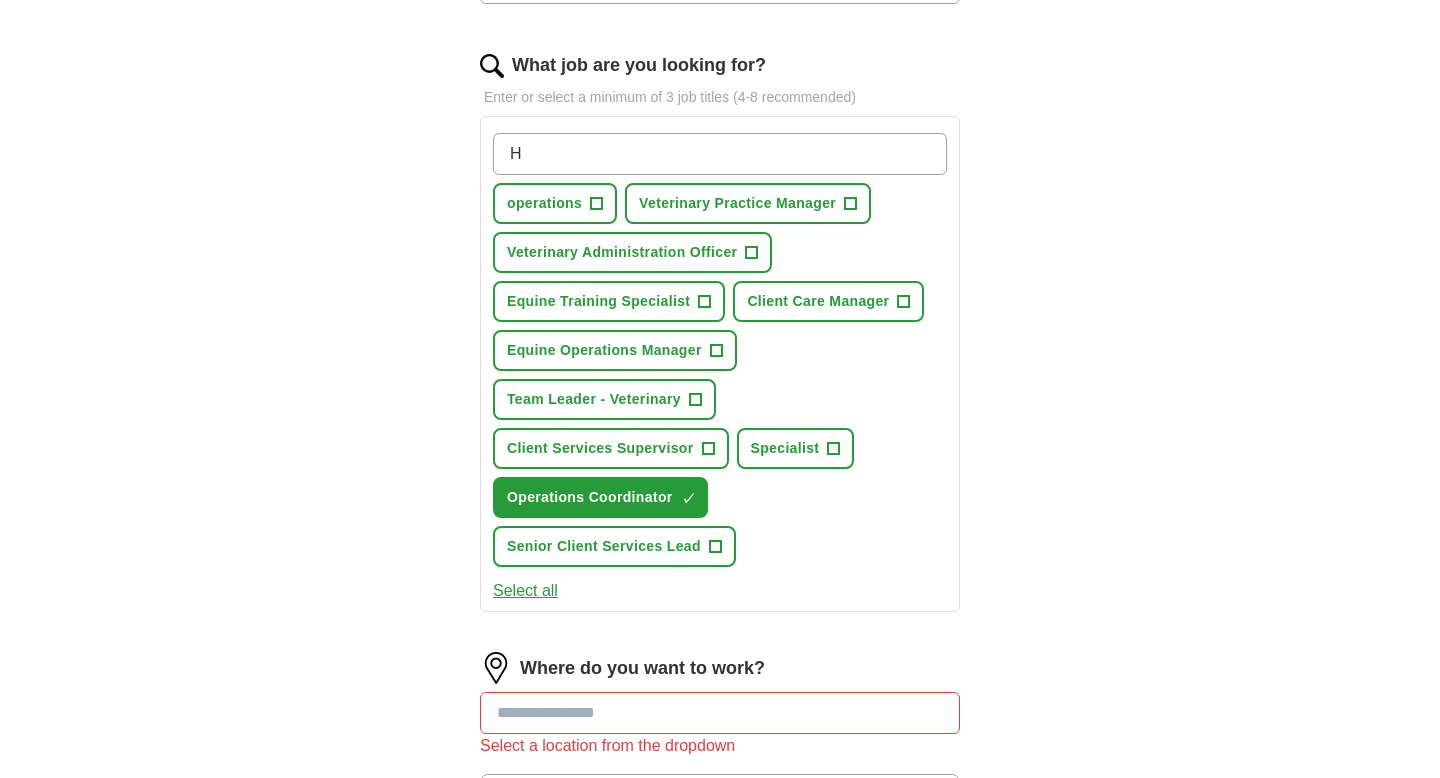 type on "HR" 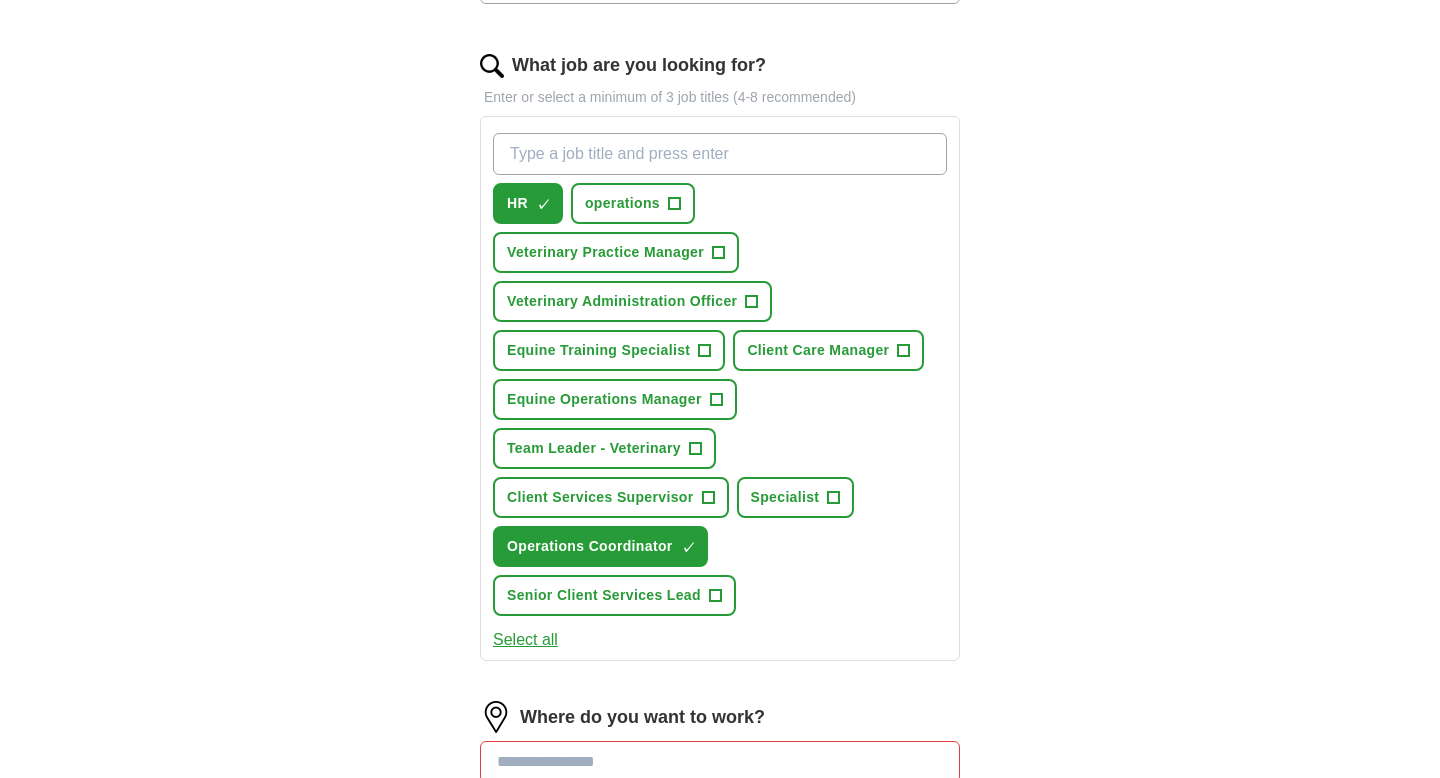 click on "What job are you looking for?" at bounding box center [720, 154] 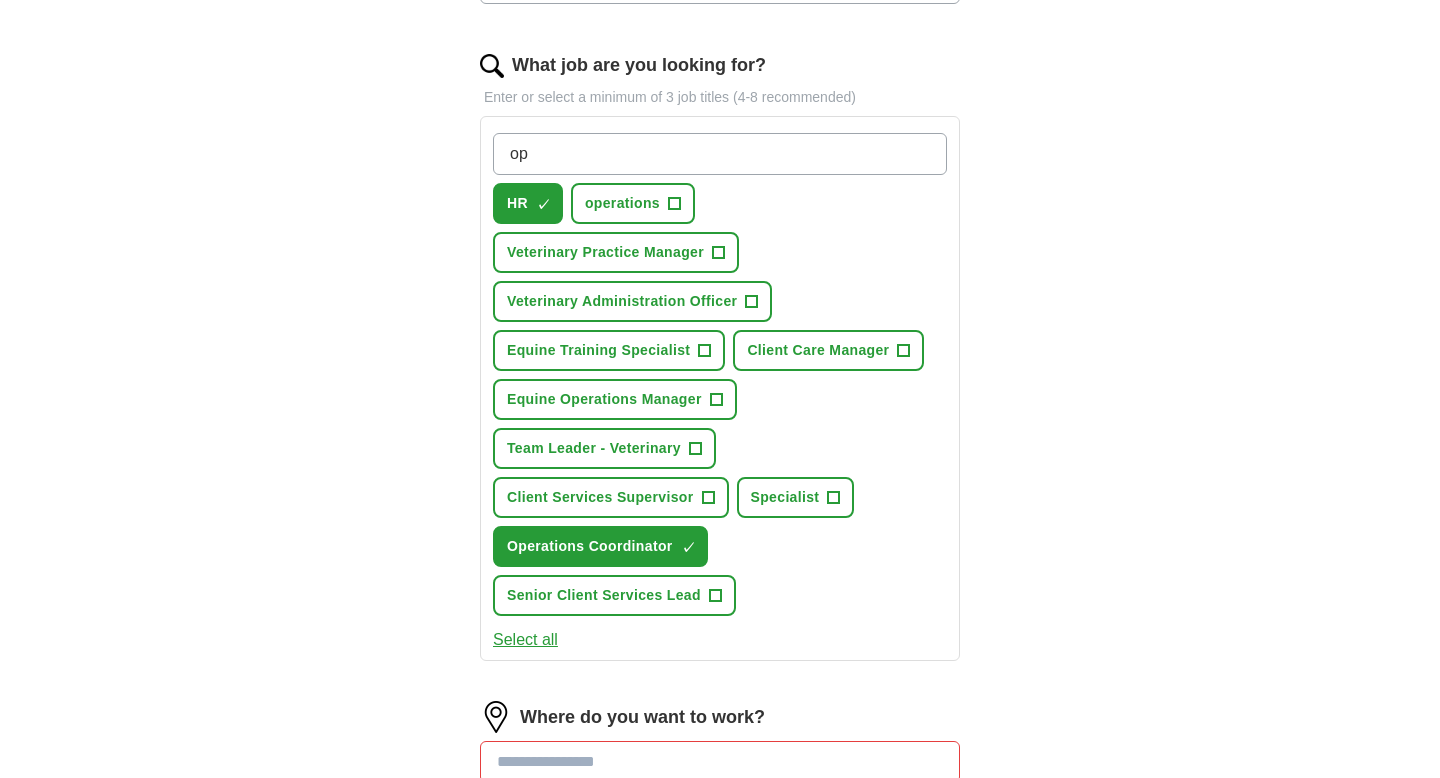 type on "o" 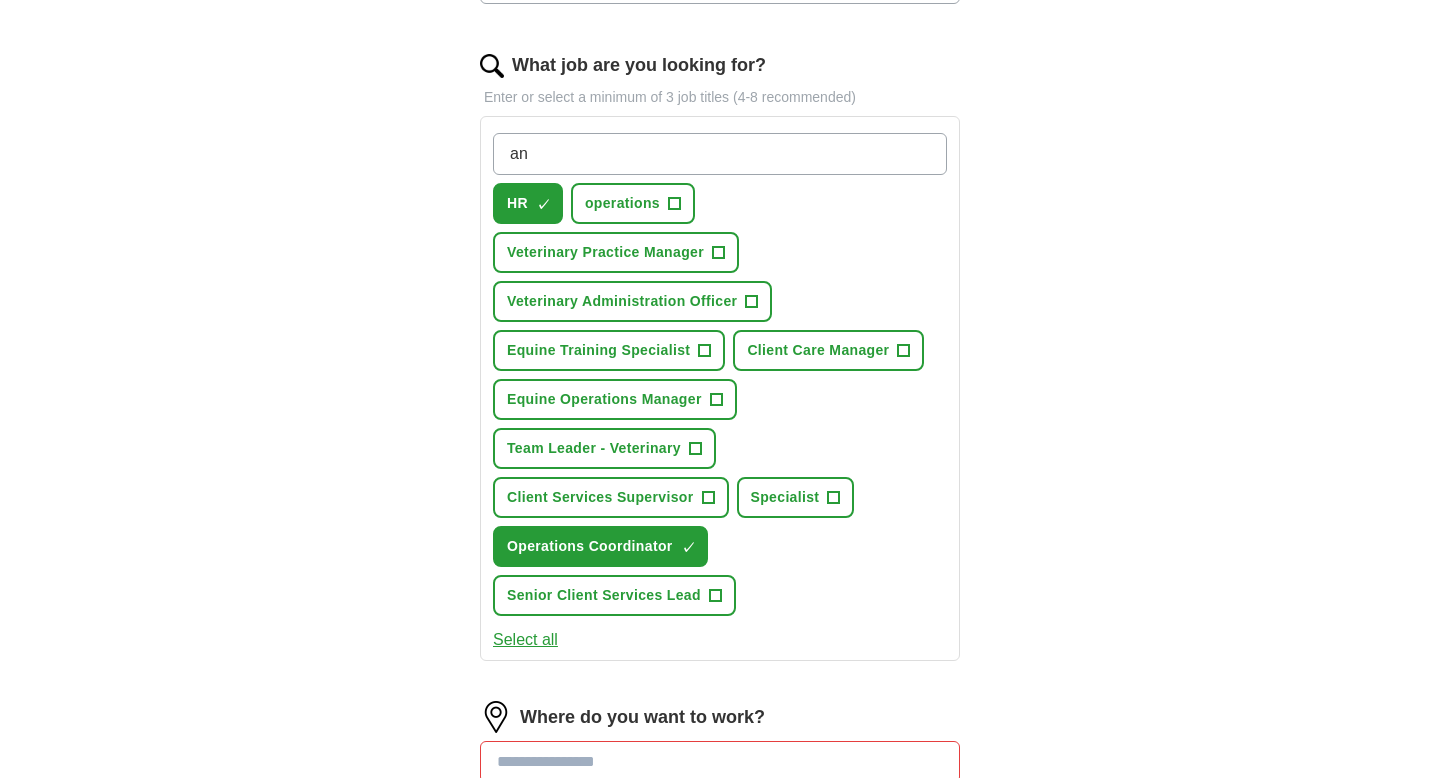 type on "a" 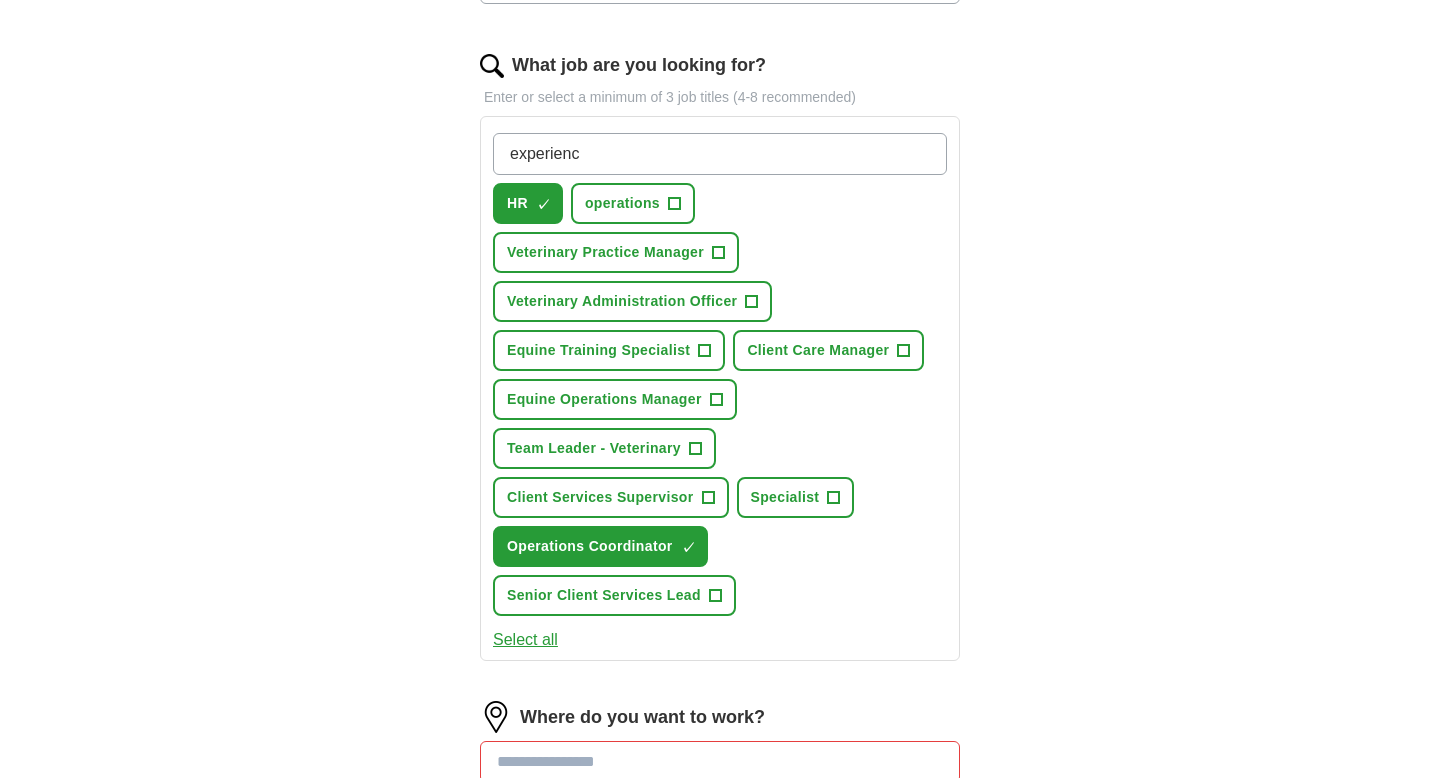 type on "experience" 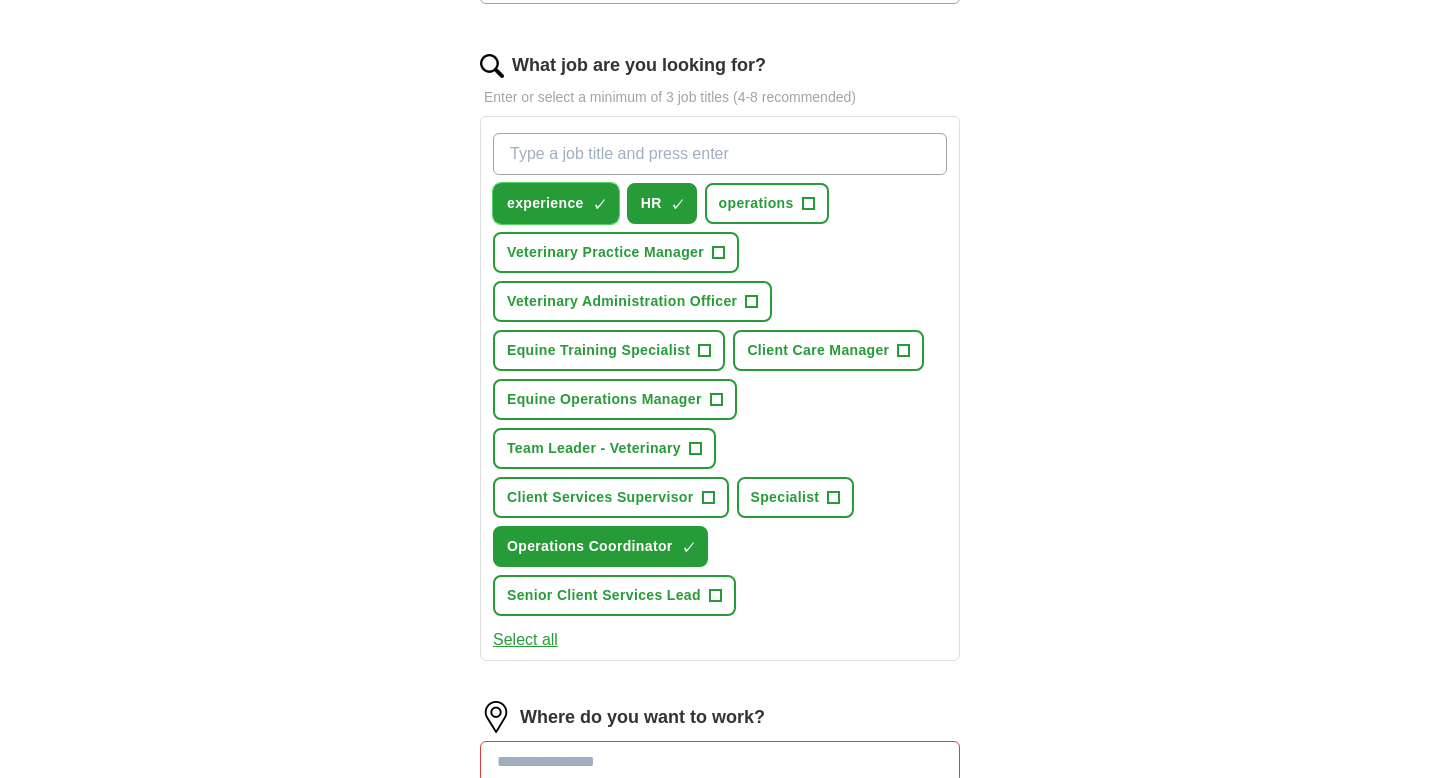 click on "experience ✓ ×" at bounding box center (556, 203) 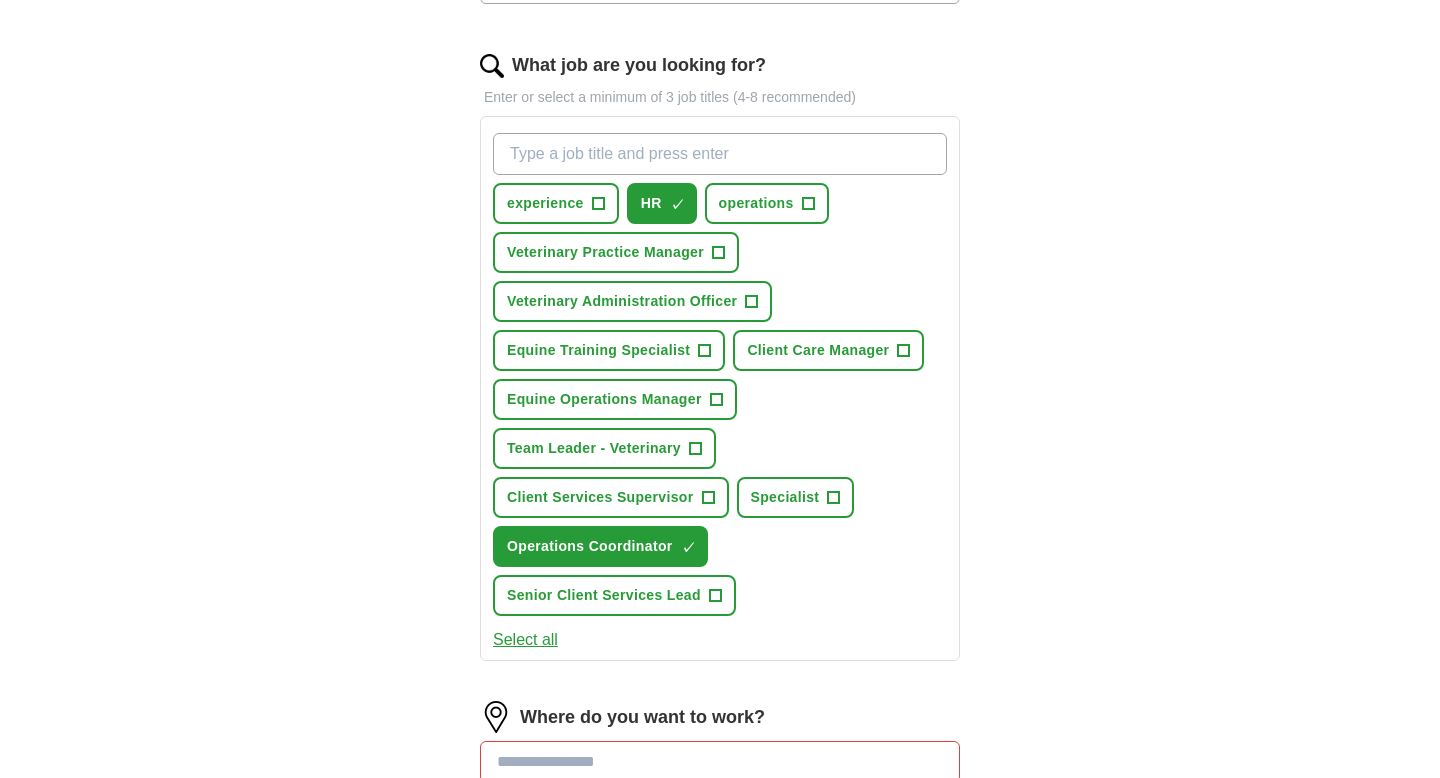 click on "What job are you looking for?" at bounding box center [720, 154] 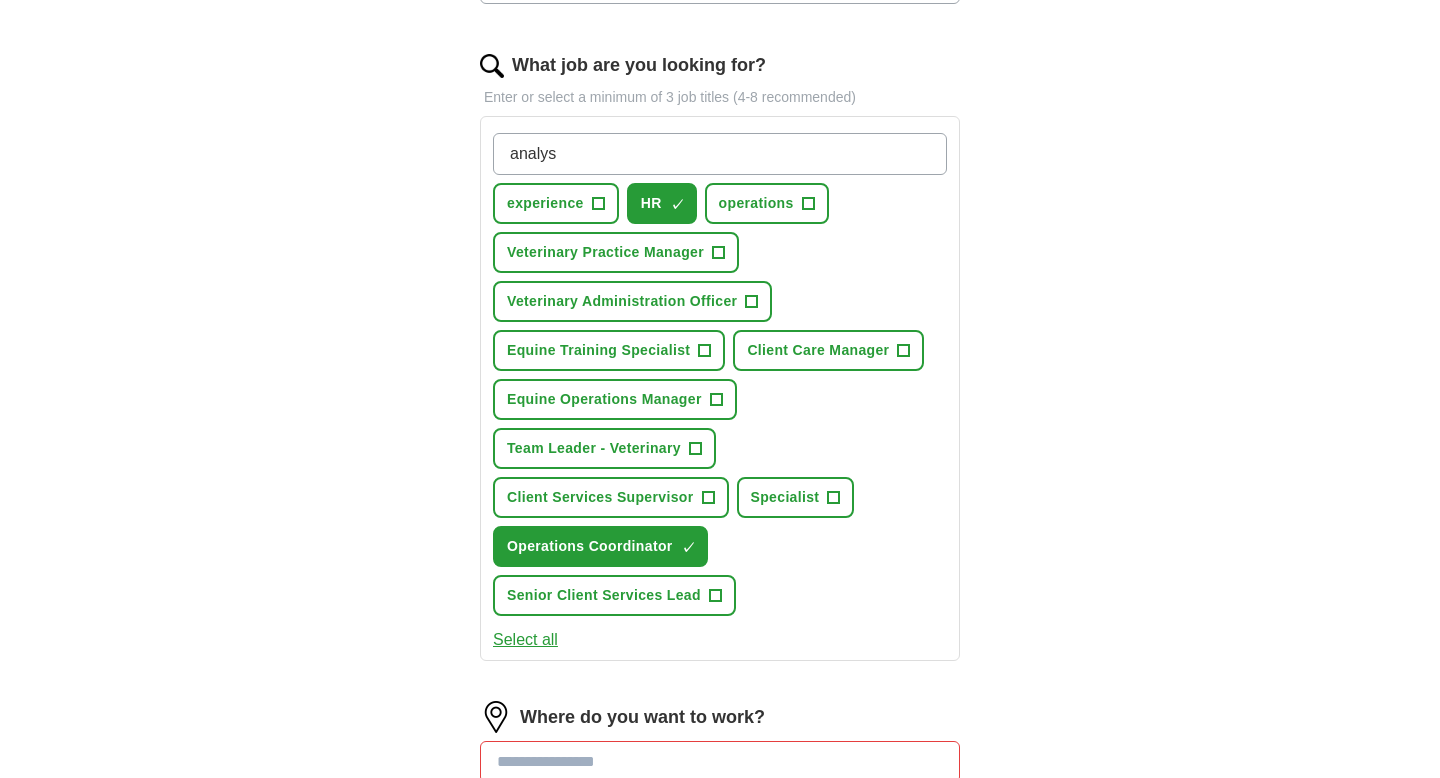type on "analyst" 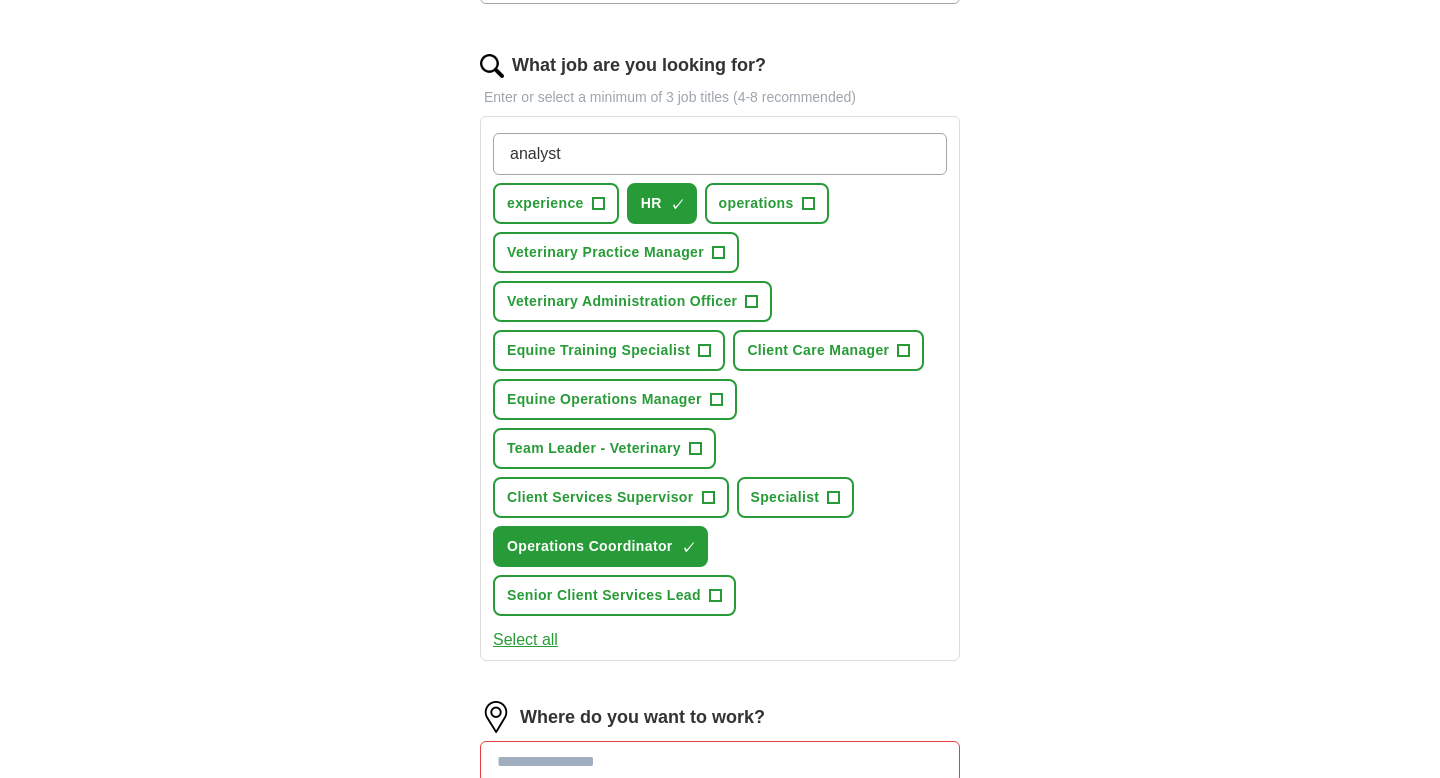 type 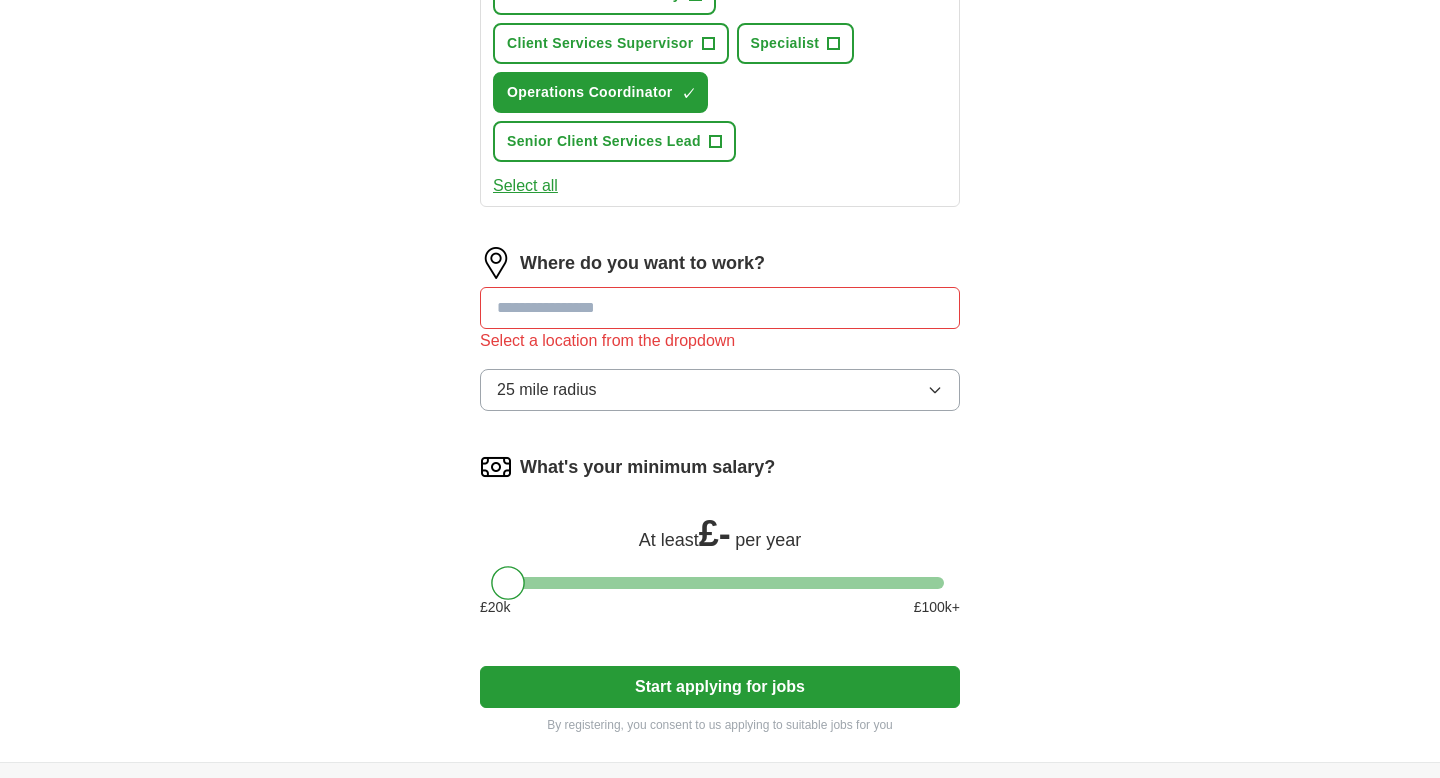 scroll, scrollTop: 1160, scrollLeft: 0, axis: vertical 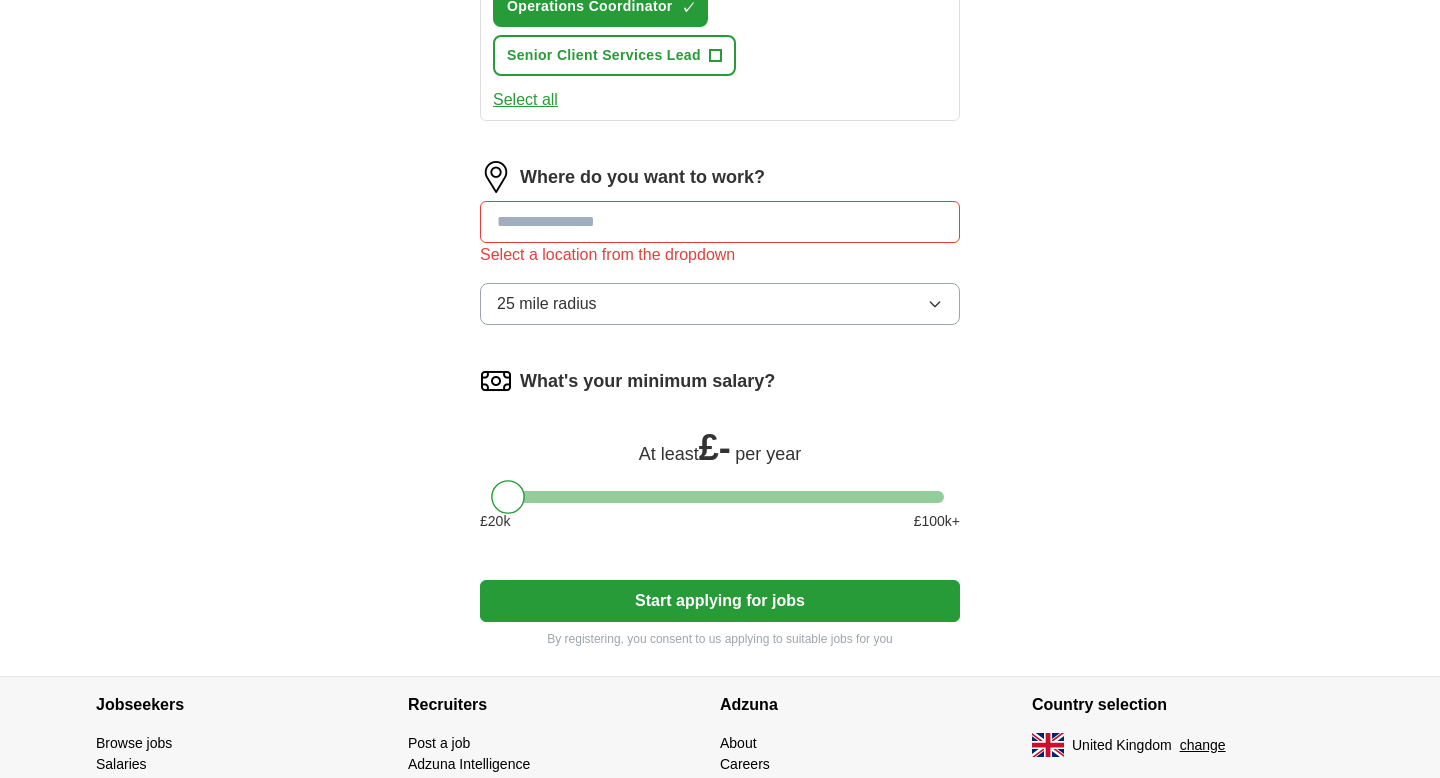 click on "Where do you want to work?" at bounding box center (642, 177) 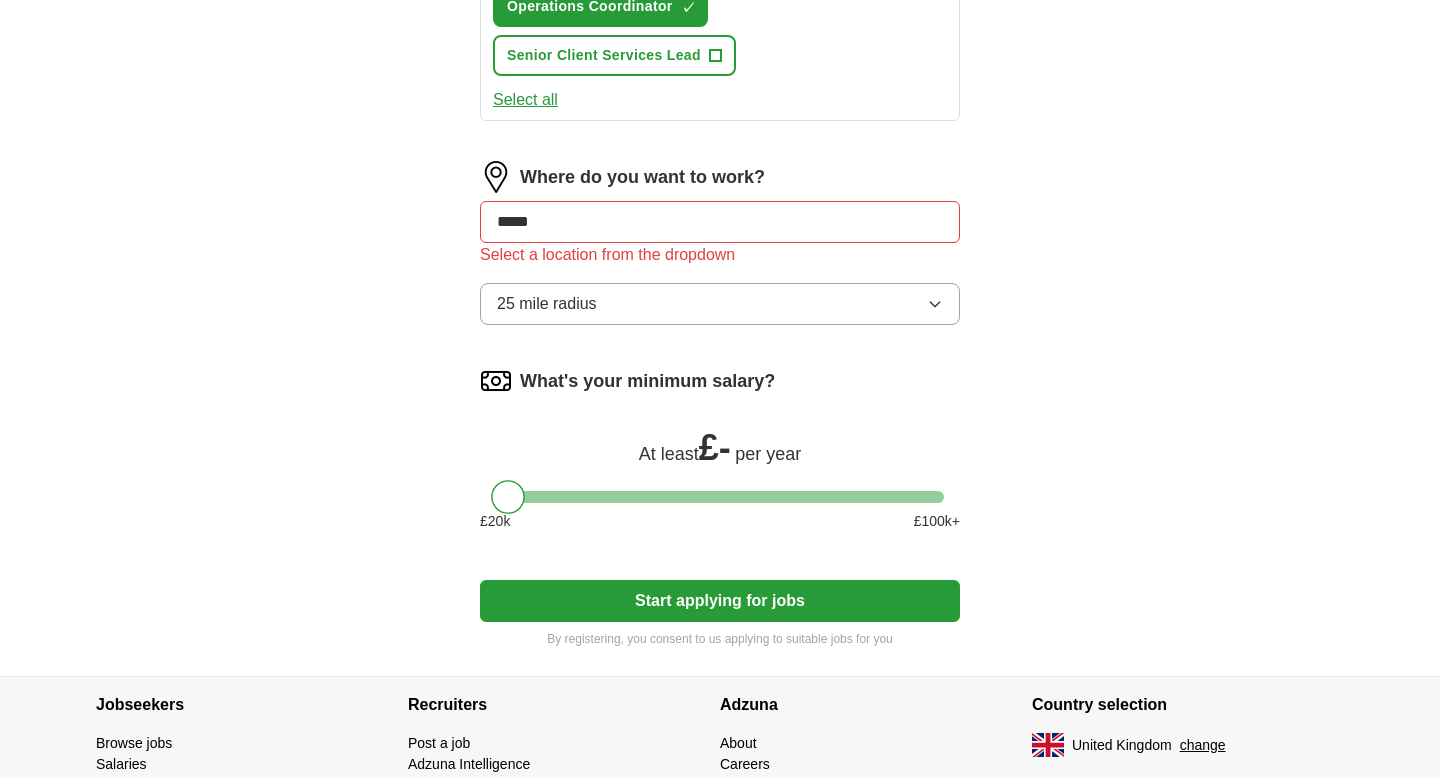 type on "******" 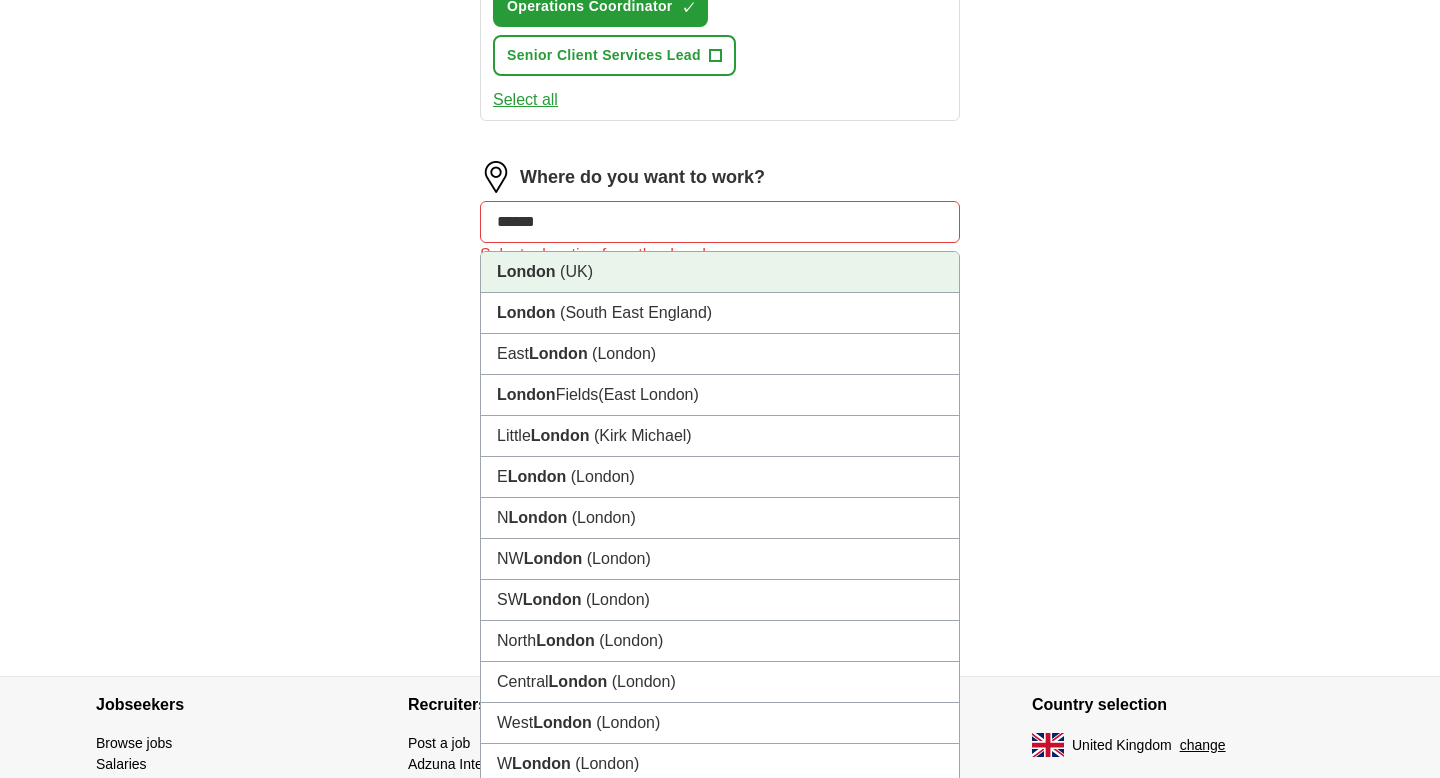 click on "[CITY] ([COUNTRY])" at bounding box center [720, 272] 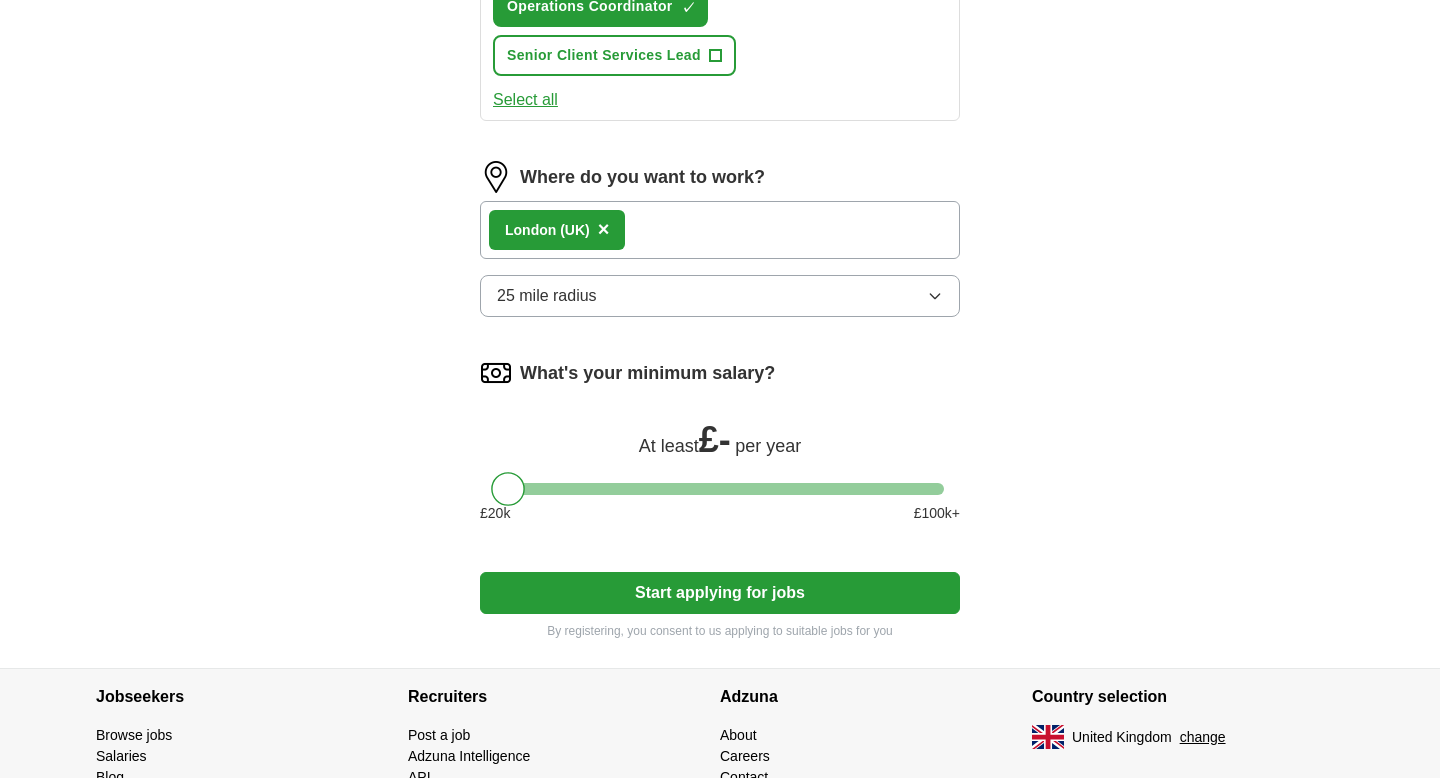 click at bounding box center [720, 489] 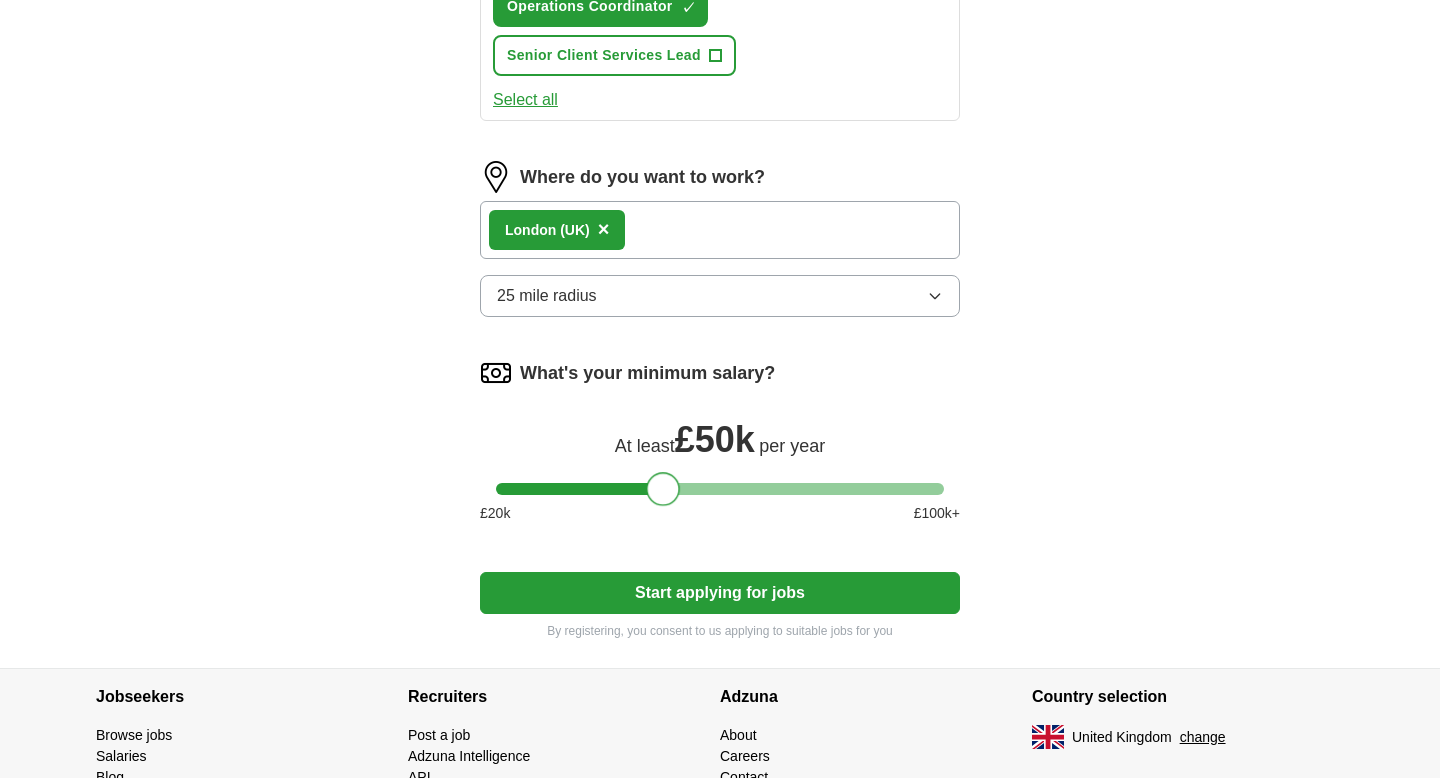 click at bounding box center (720, 489) 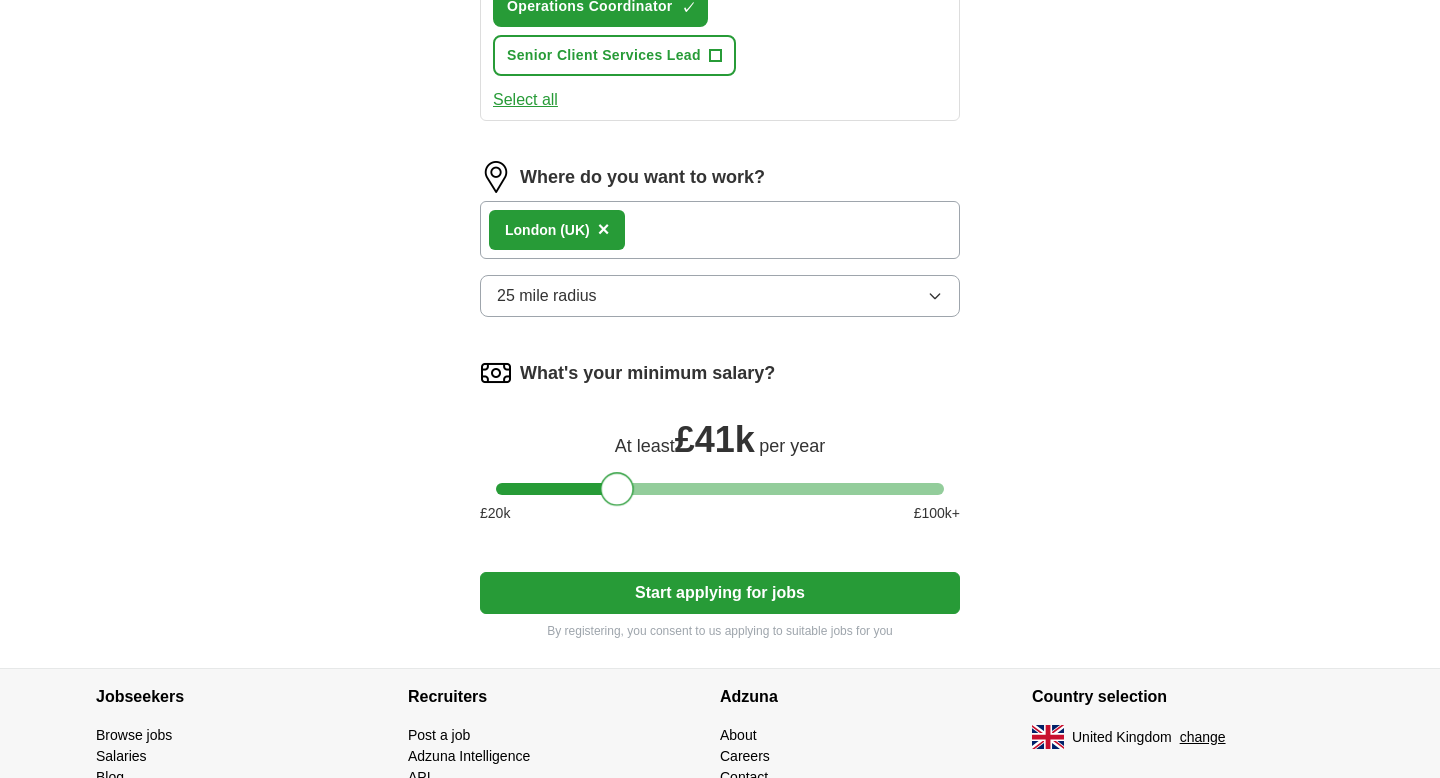 click at bounding box center (617, 489) 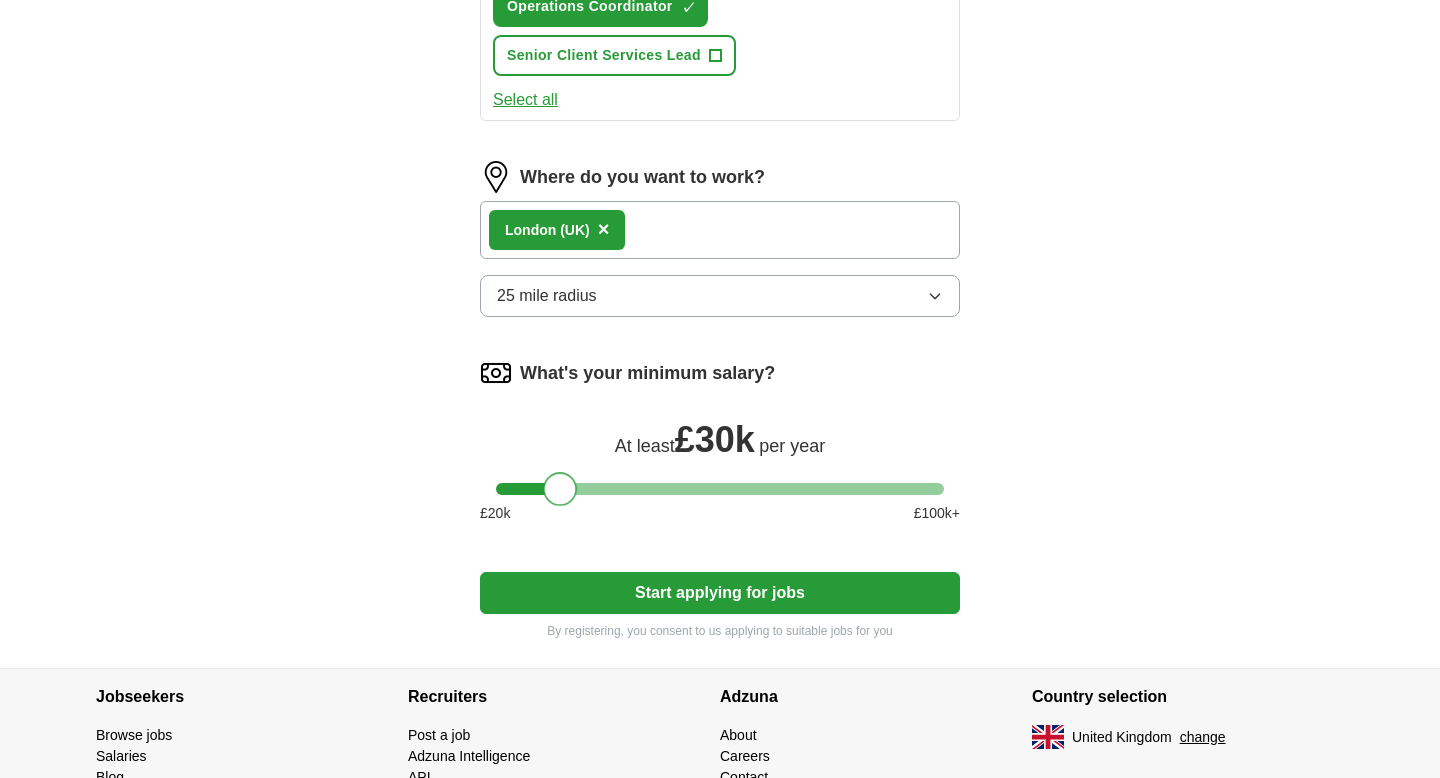 drag, startPoint x: 589, startPoint y: 489, endPoint x: 563, endPoint y: 489, distance: 26 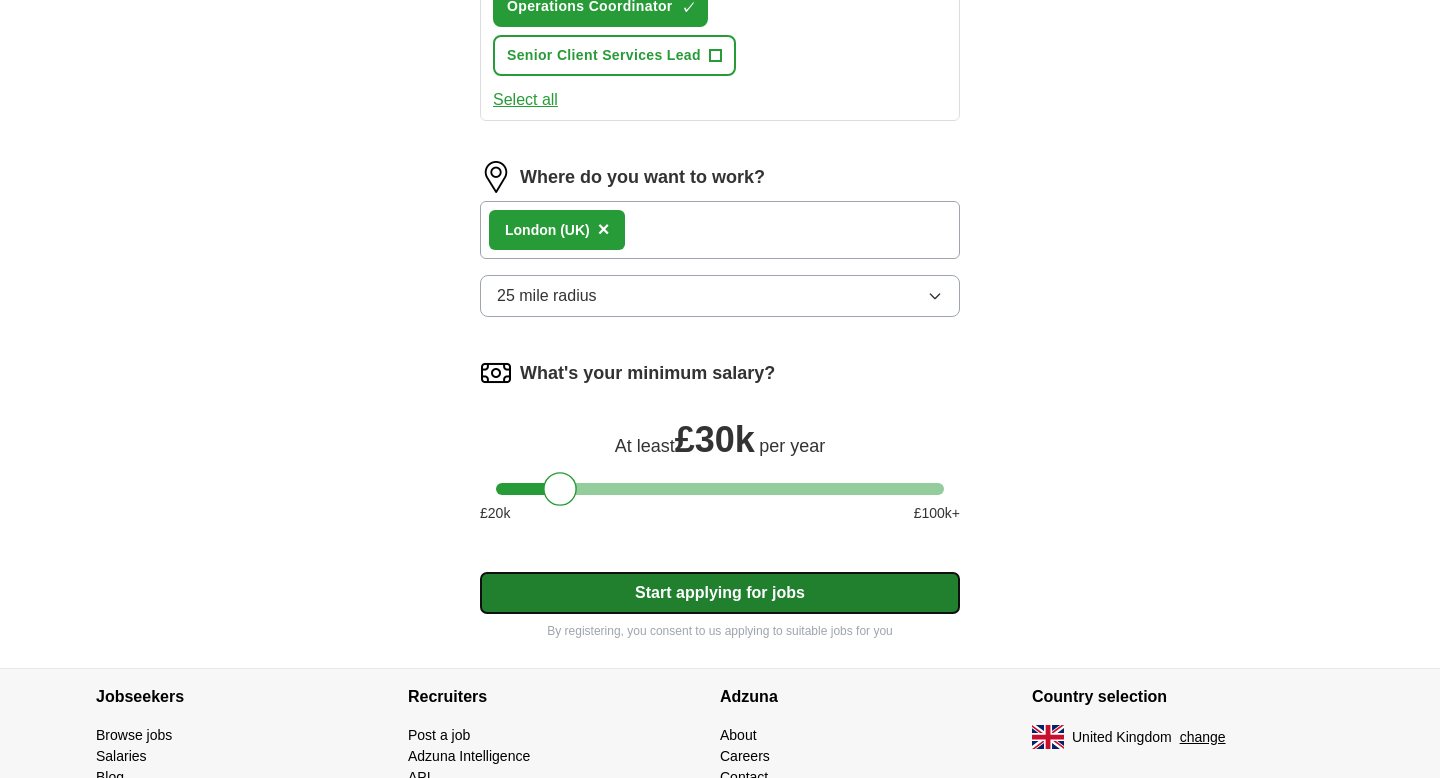 click on "Start applying for jobs" at bounding box center (720, 593) 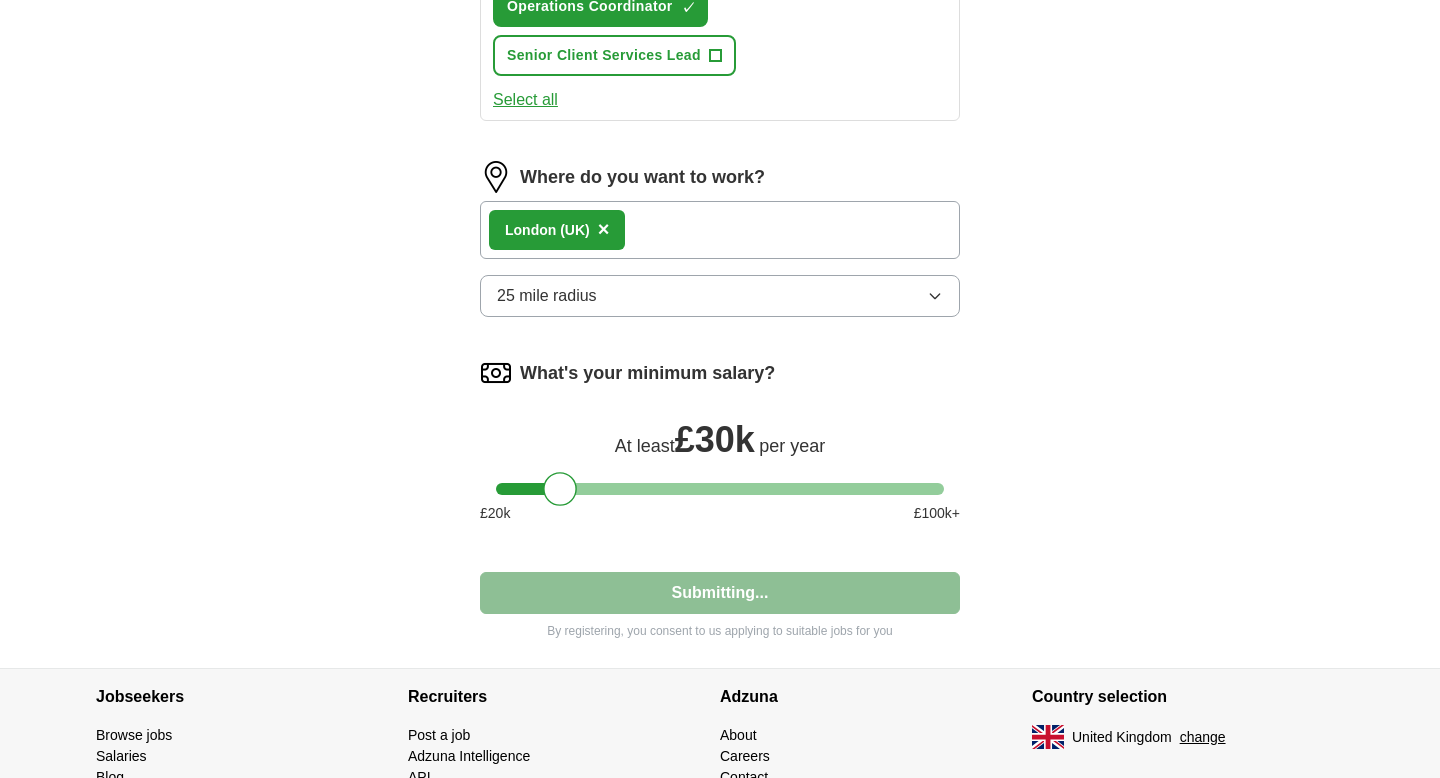select on "**" 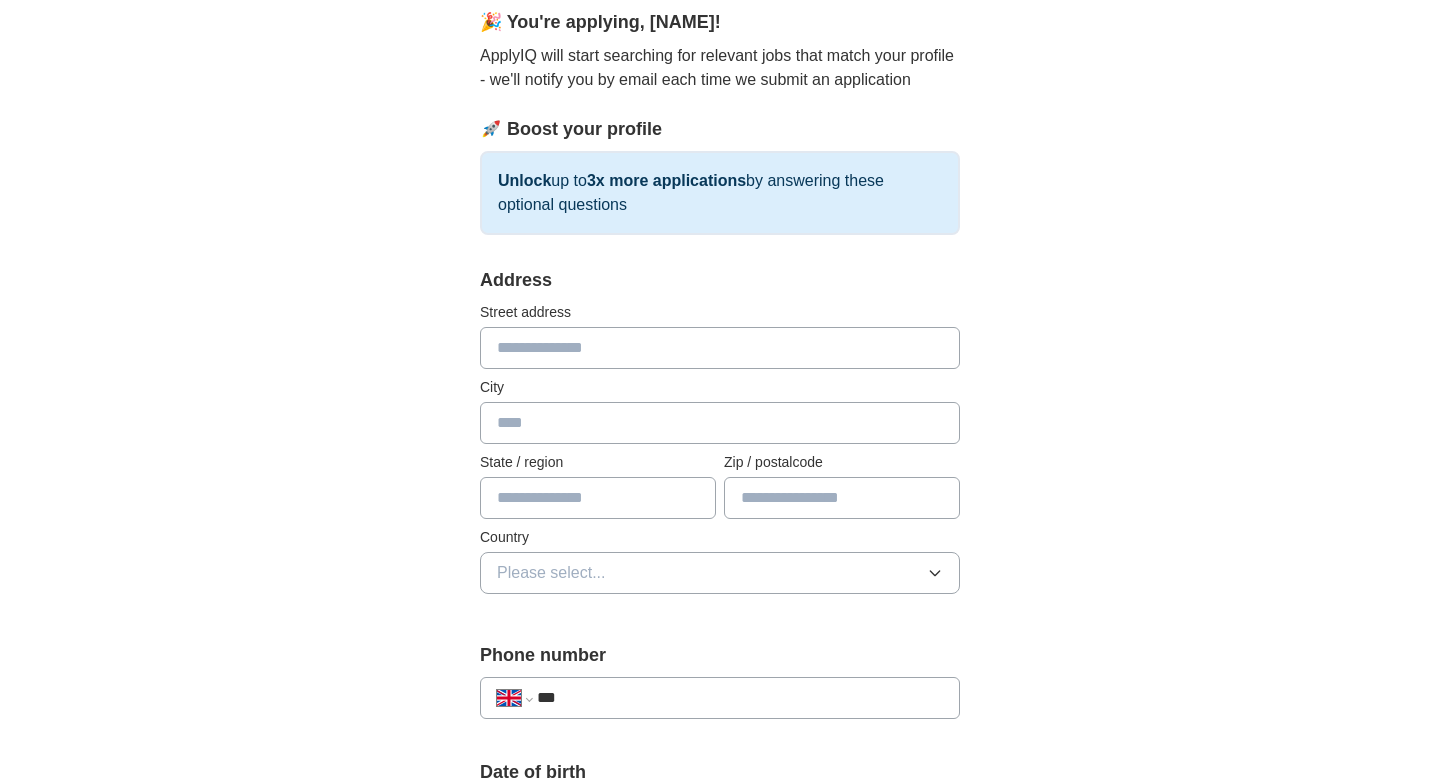 scroll, scrollTop: 187, scrollLeft: 0, axis: vertical 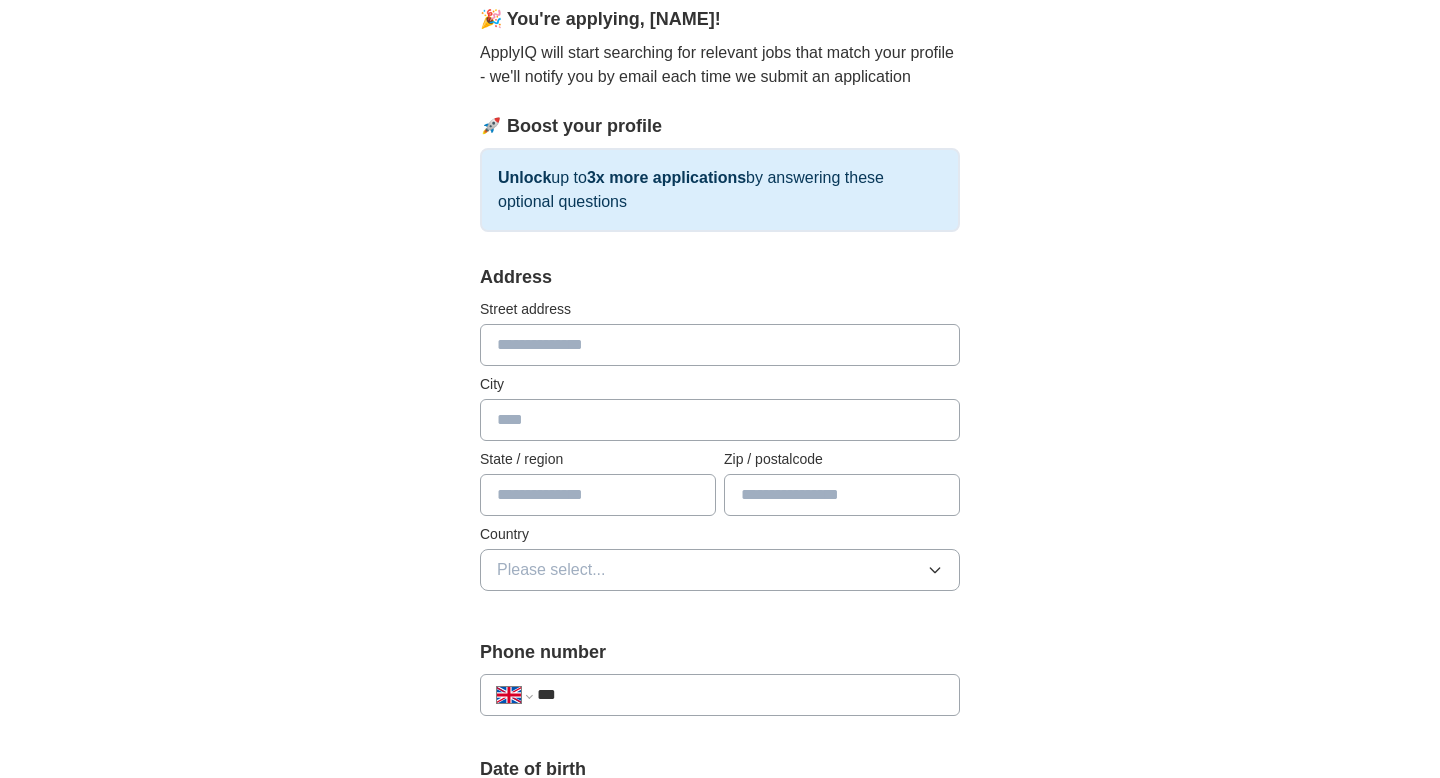 click at bounding box center (720, 345) 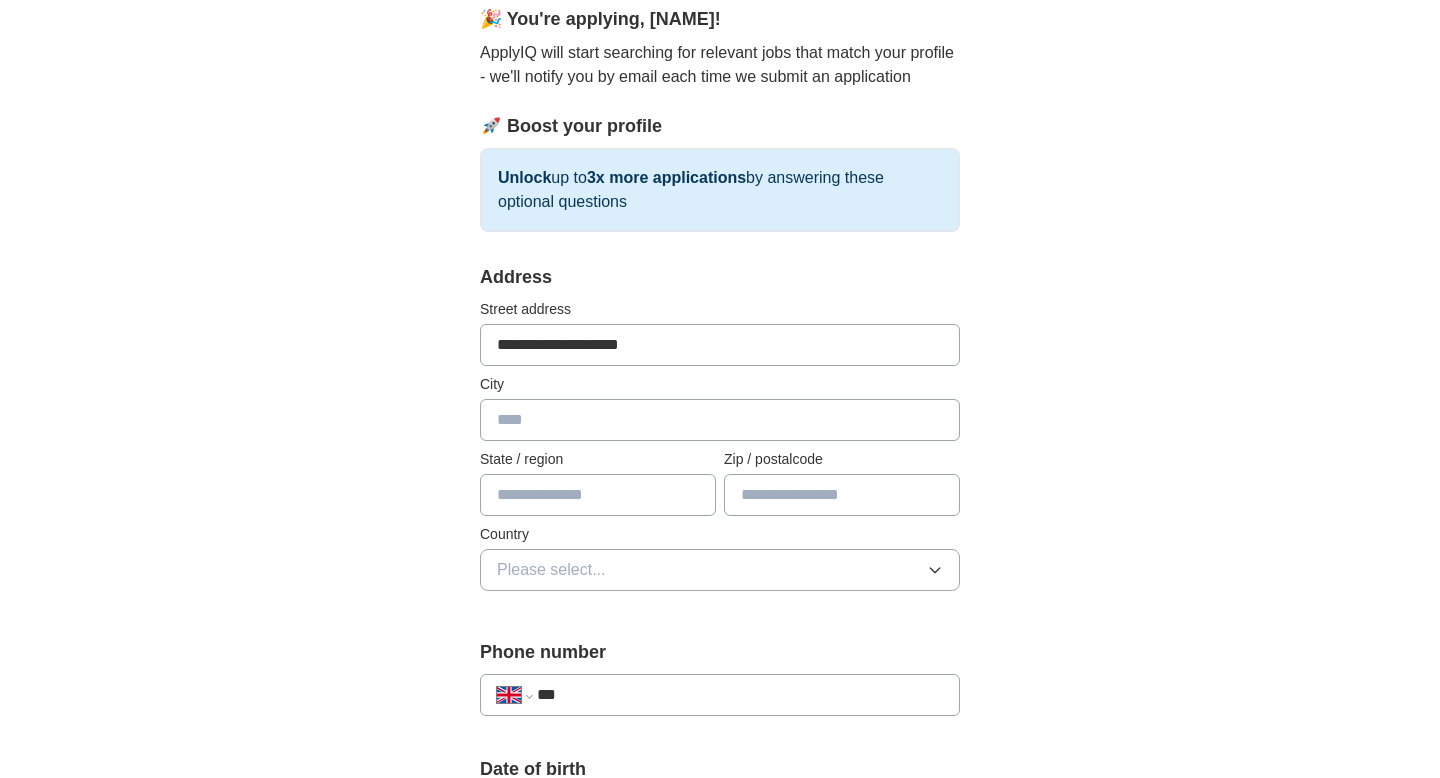 type on "**********" 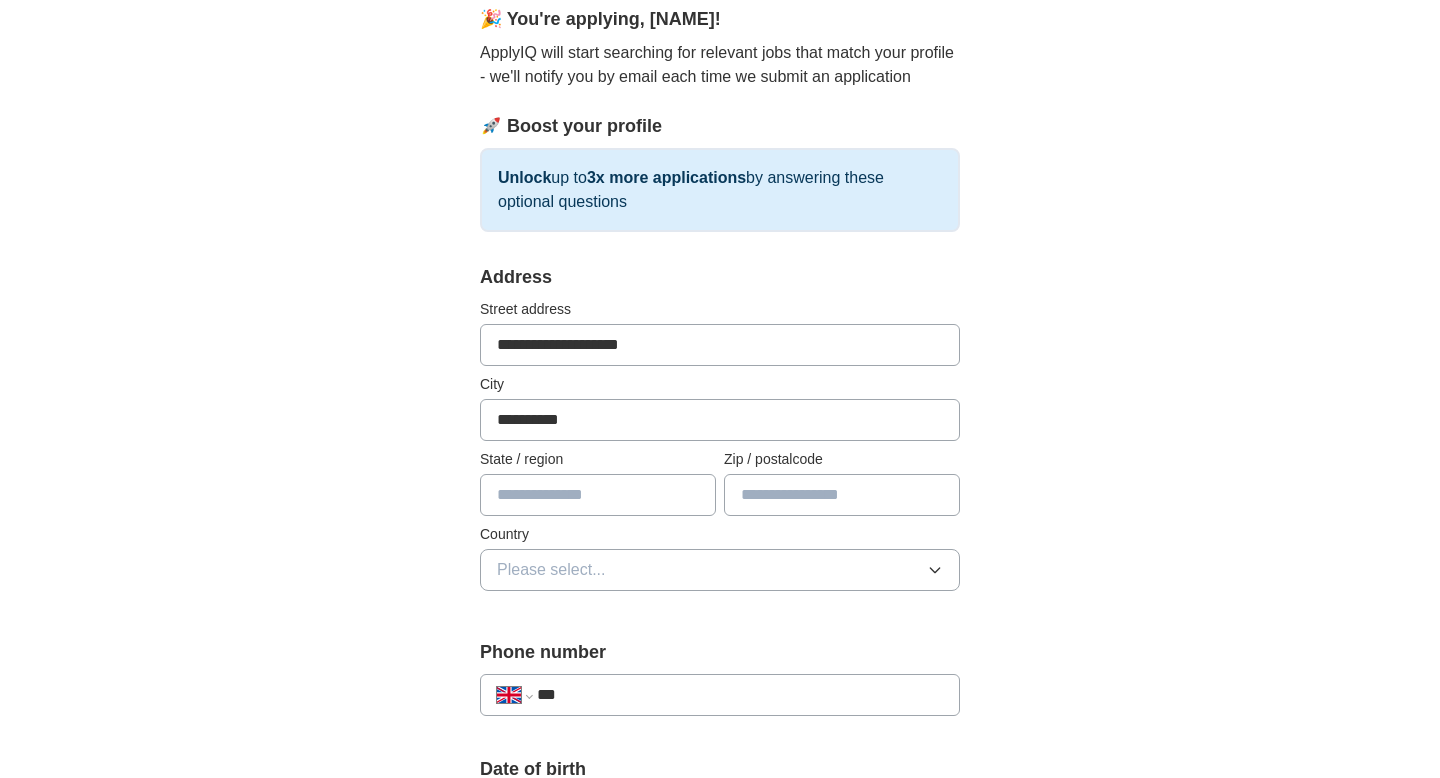 type on "**********" 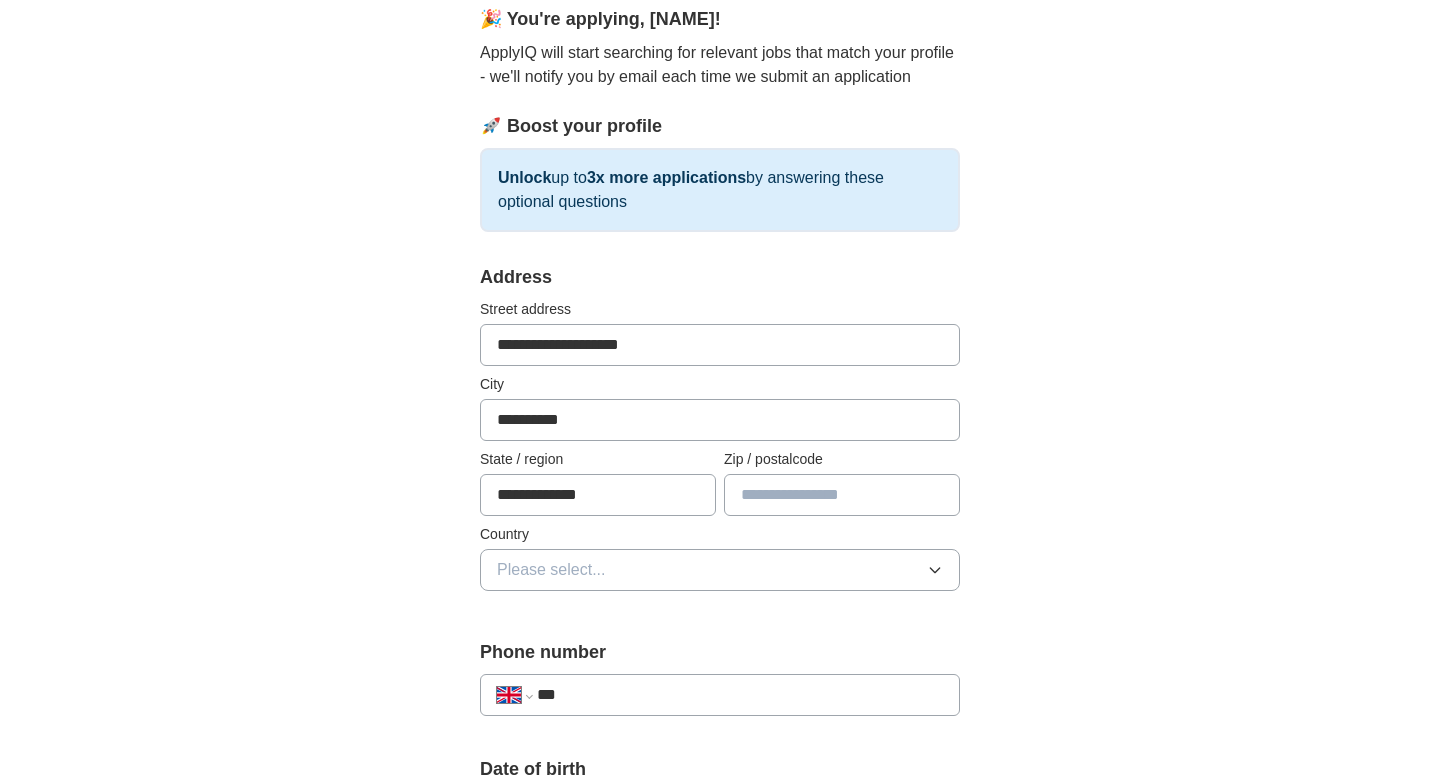 type on "*******" 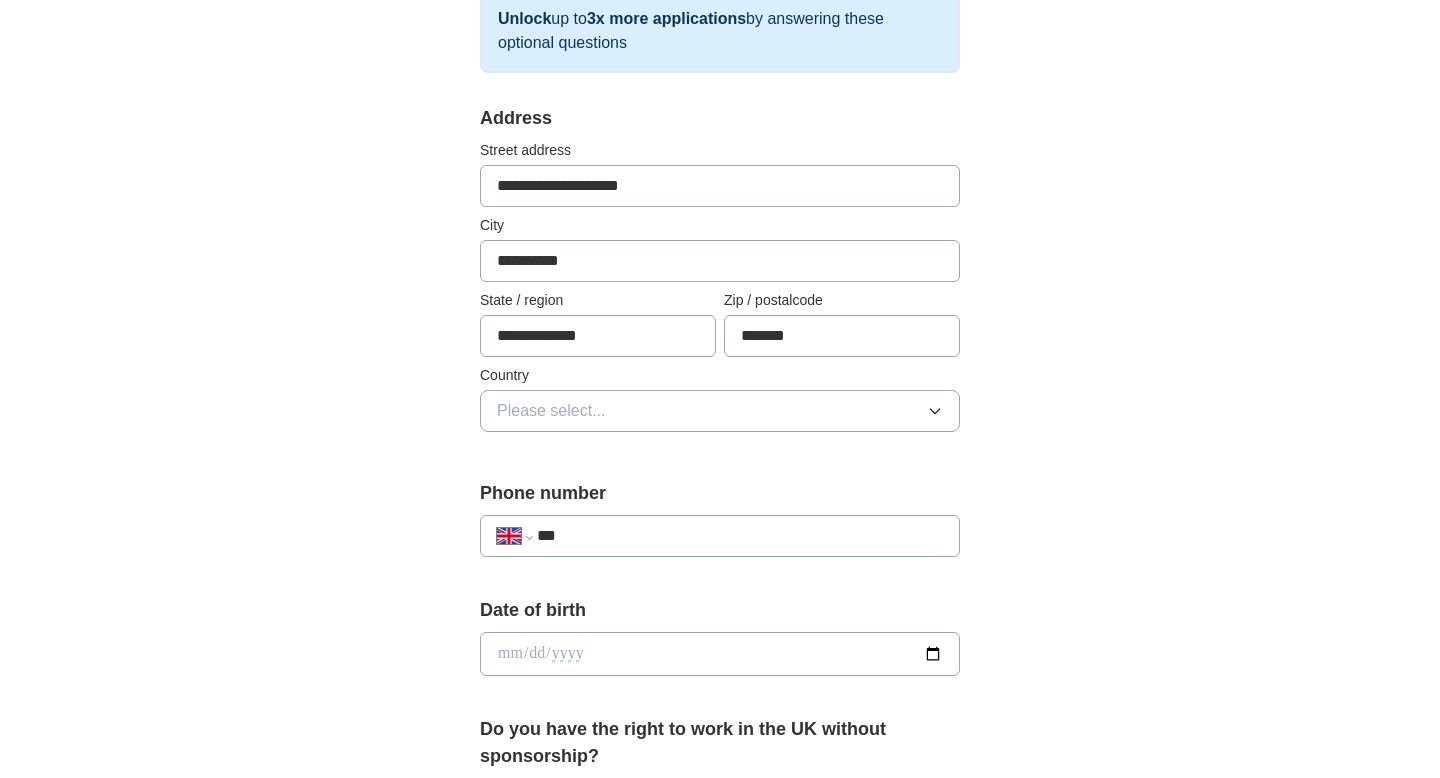 scroll, scrollTop: 350, scrollLeft: 0, axis: vertical 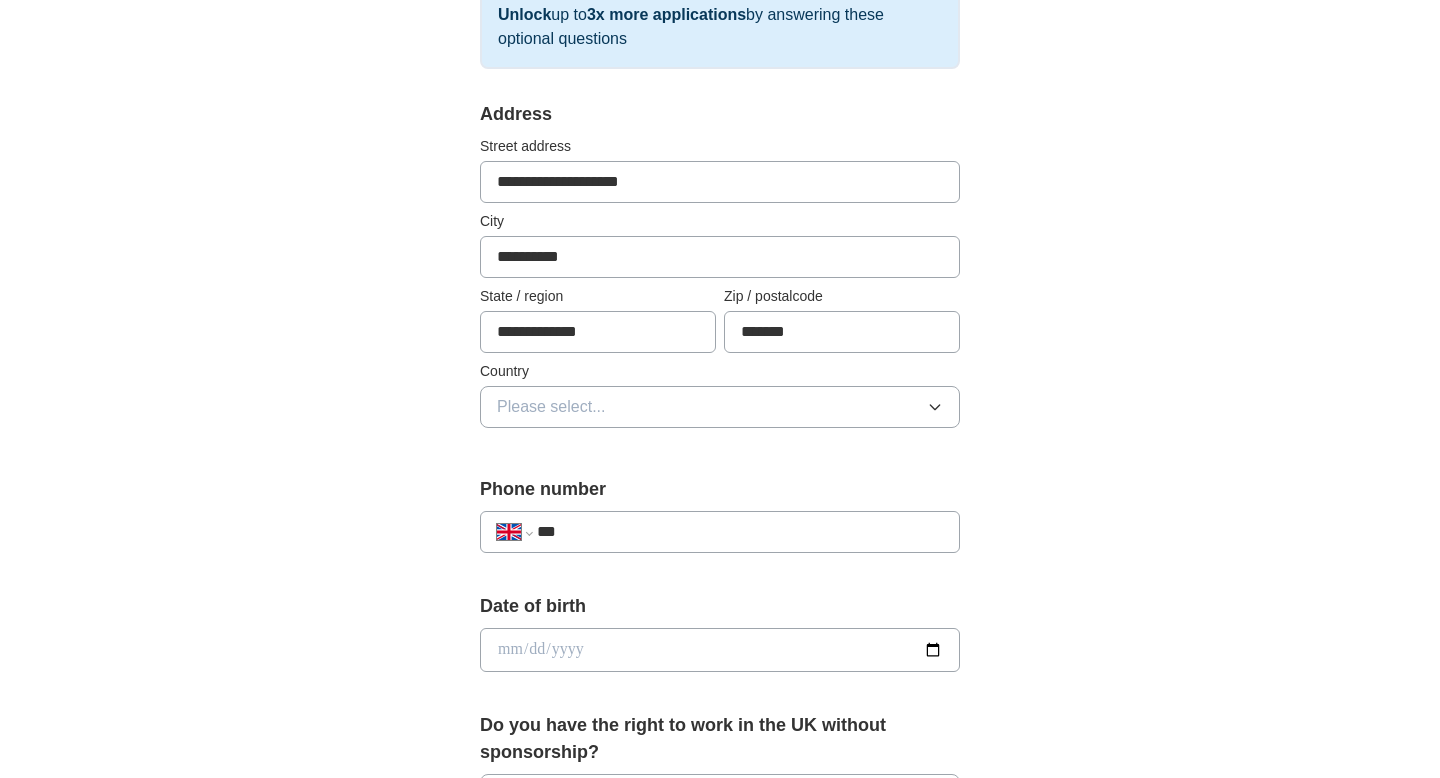 click on "**********" at bounding box center (598, 332) 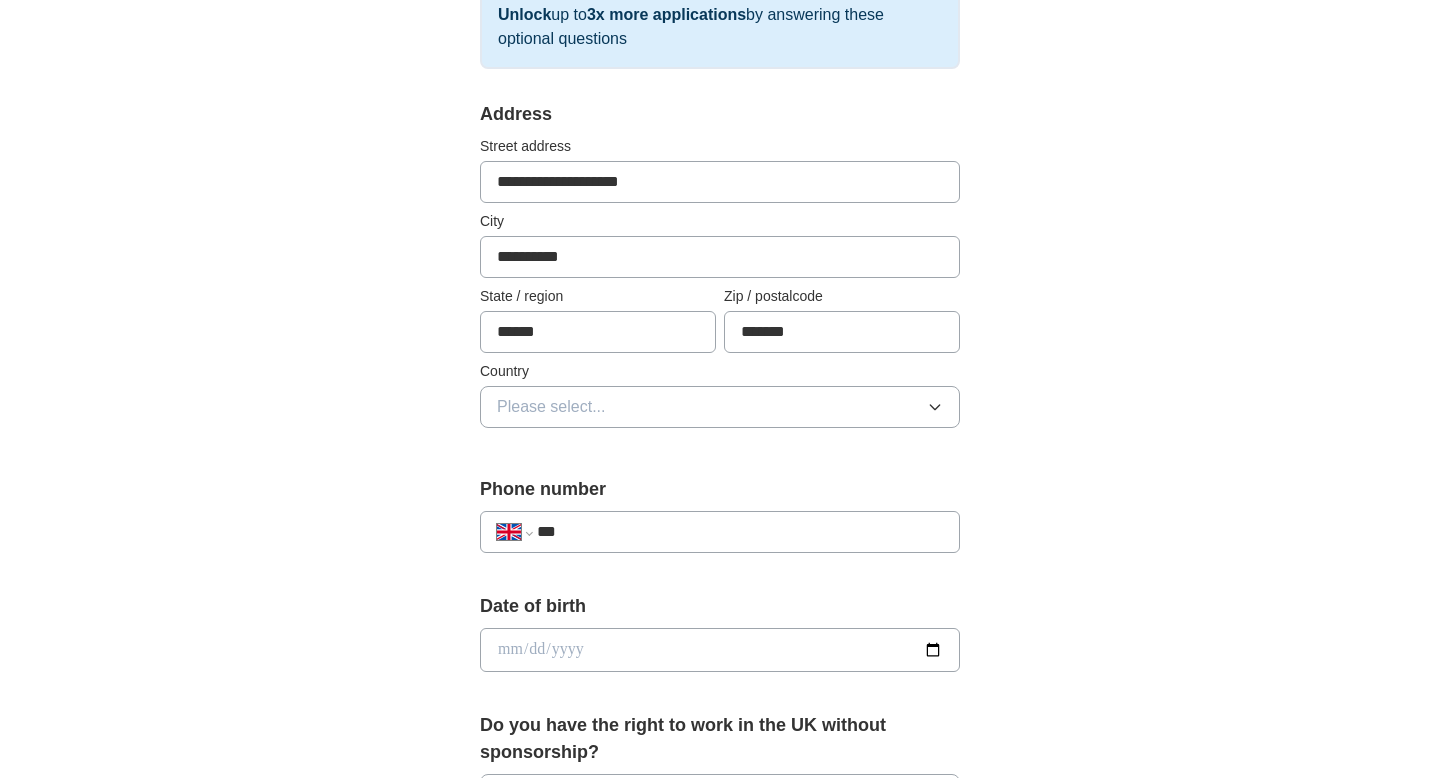 type on "******" 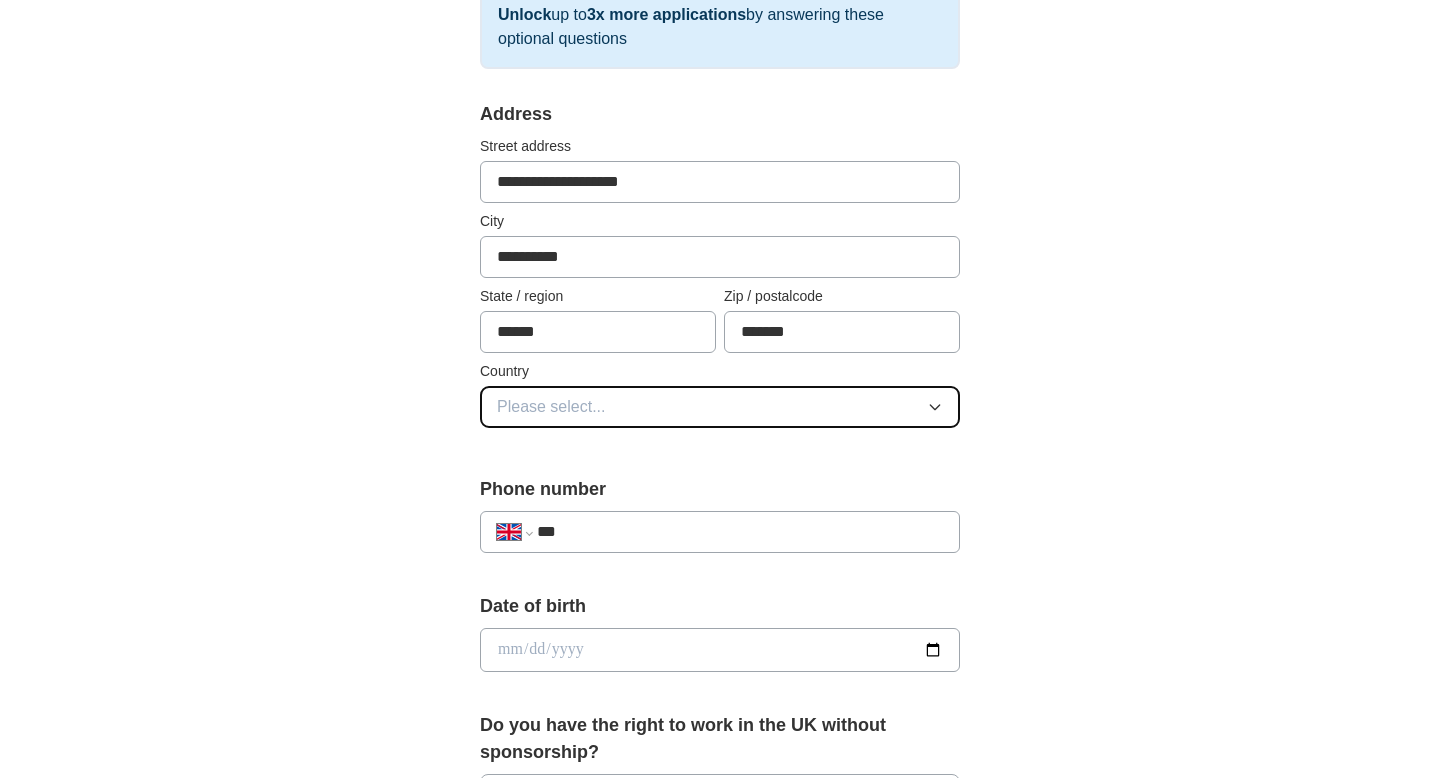 click on "Please select..." at bounding box center [720, 407] 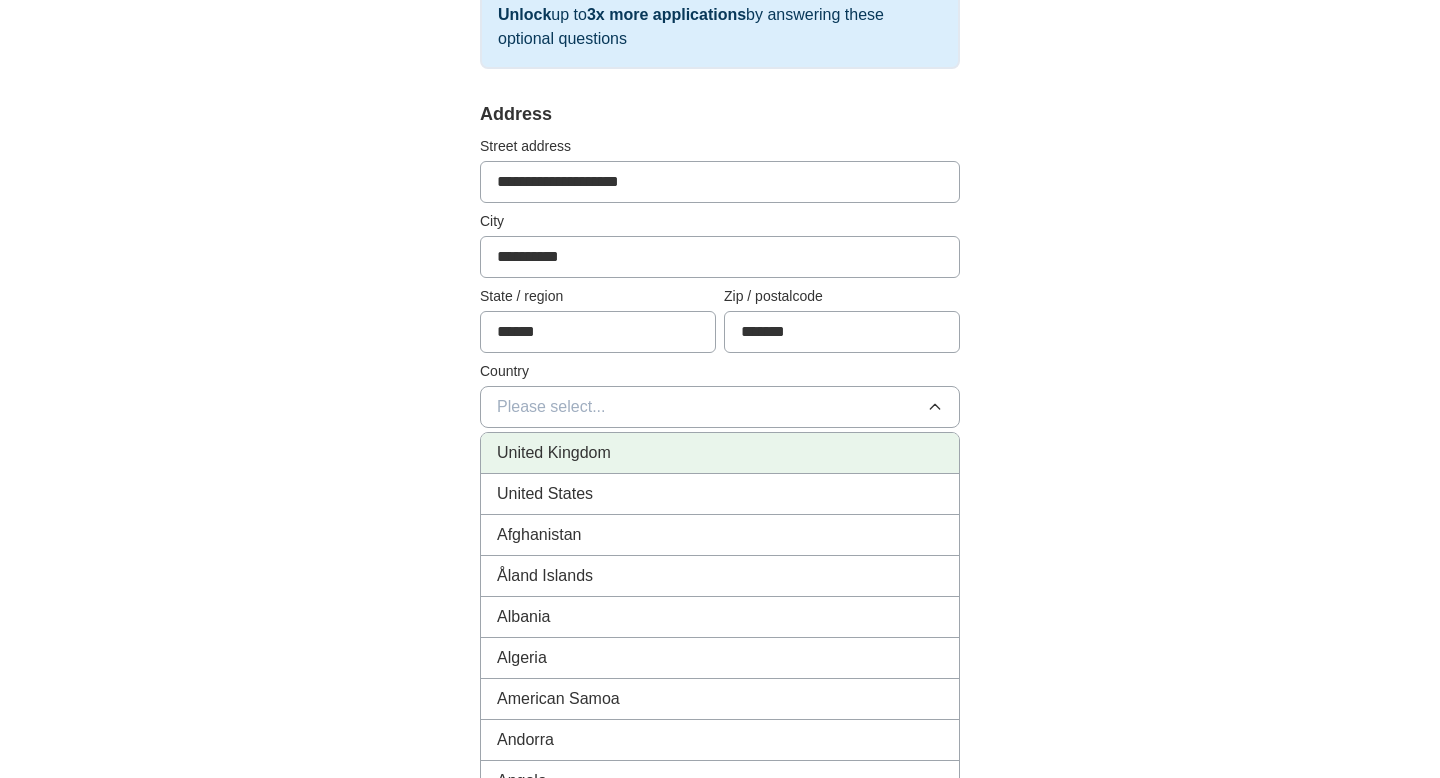 click on "United Kingdom" at bounding box center [720, 453] 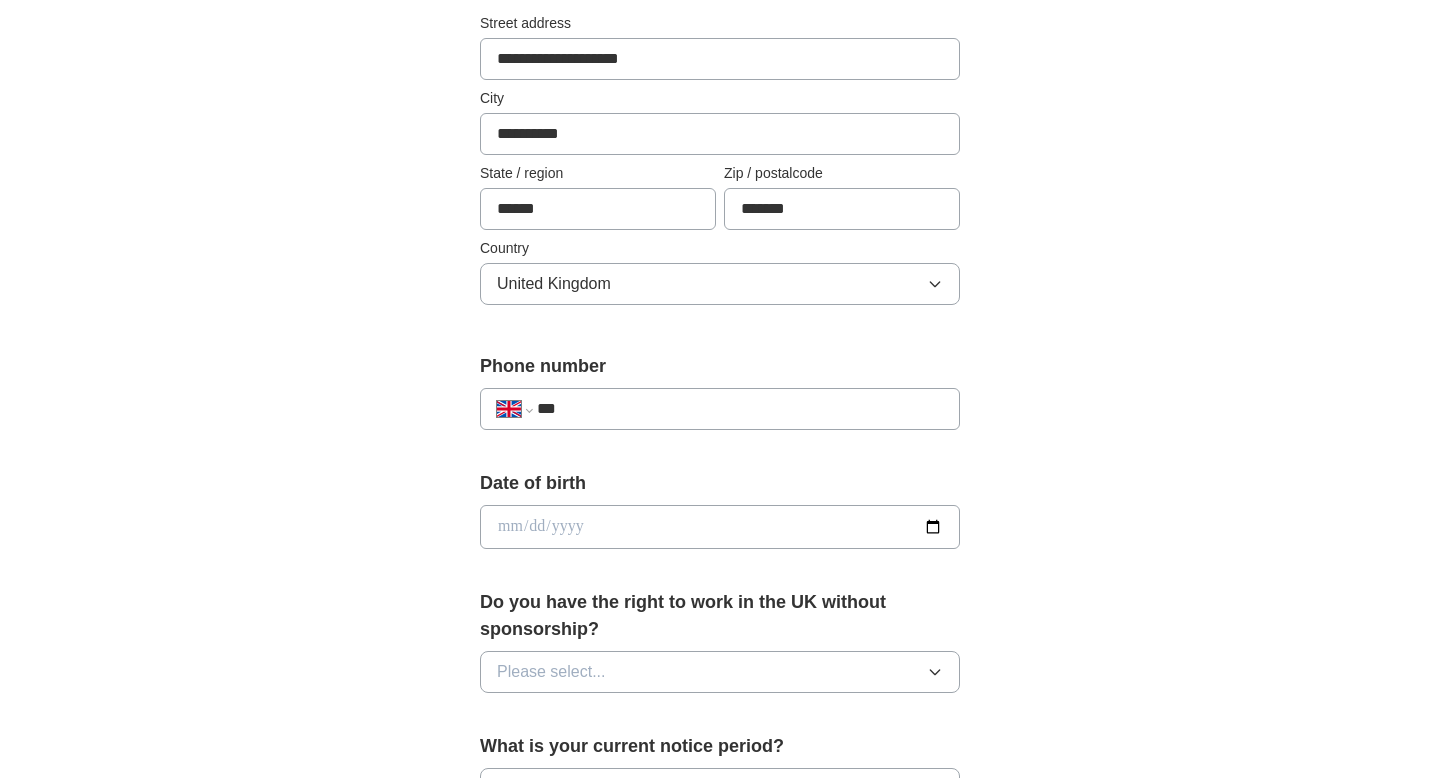 scroll, scrollTop: 484, scrollLeft: 0, axis: vertical 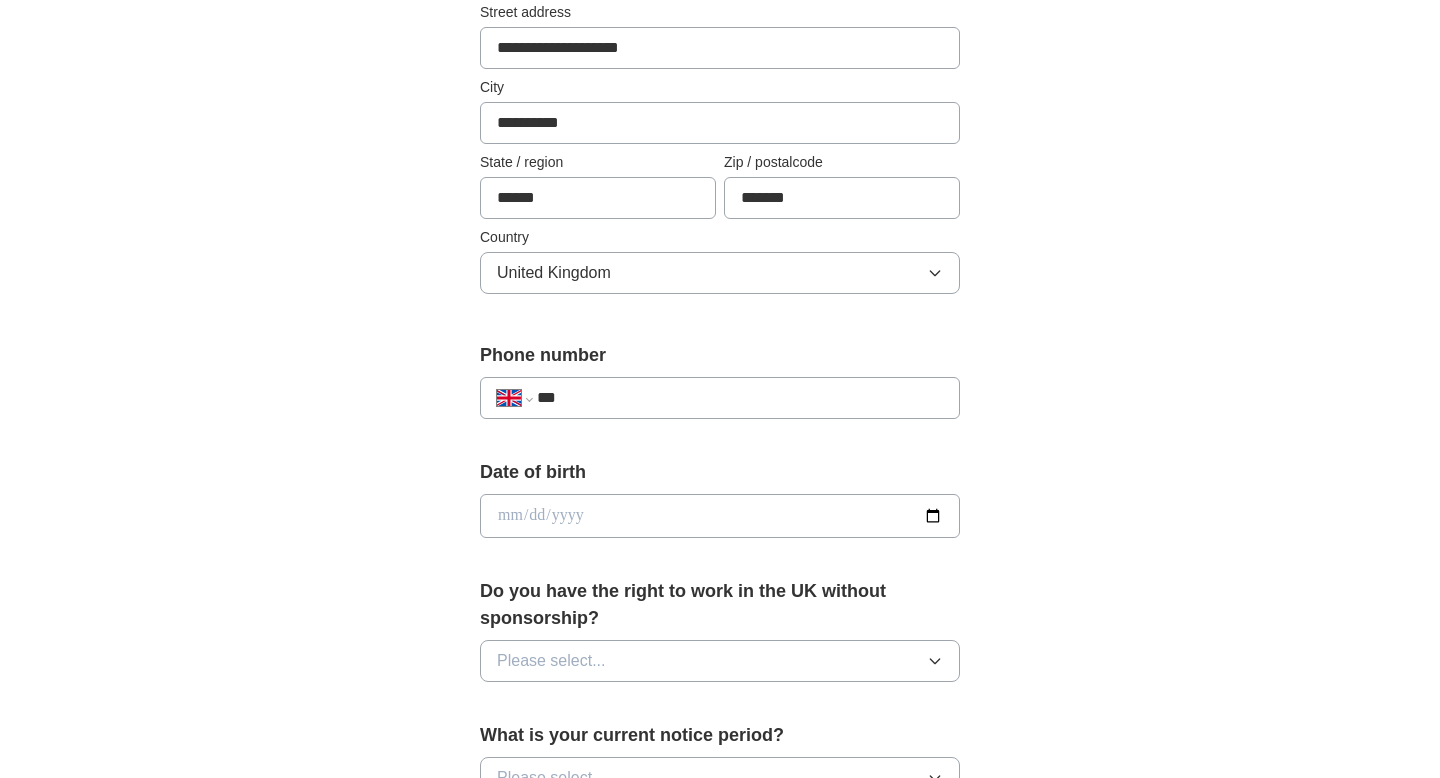 click on "***" at bounding box center [740, 398] 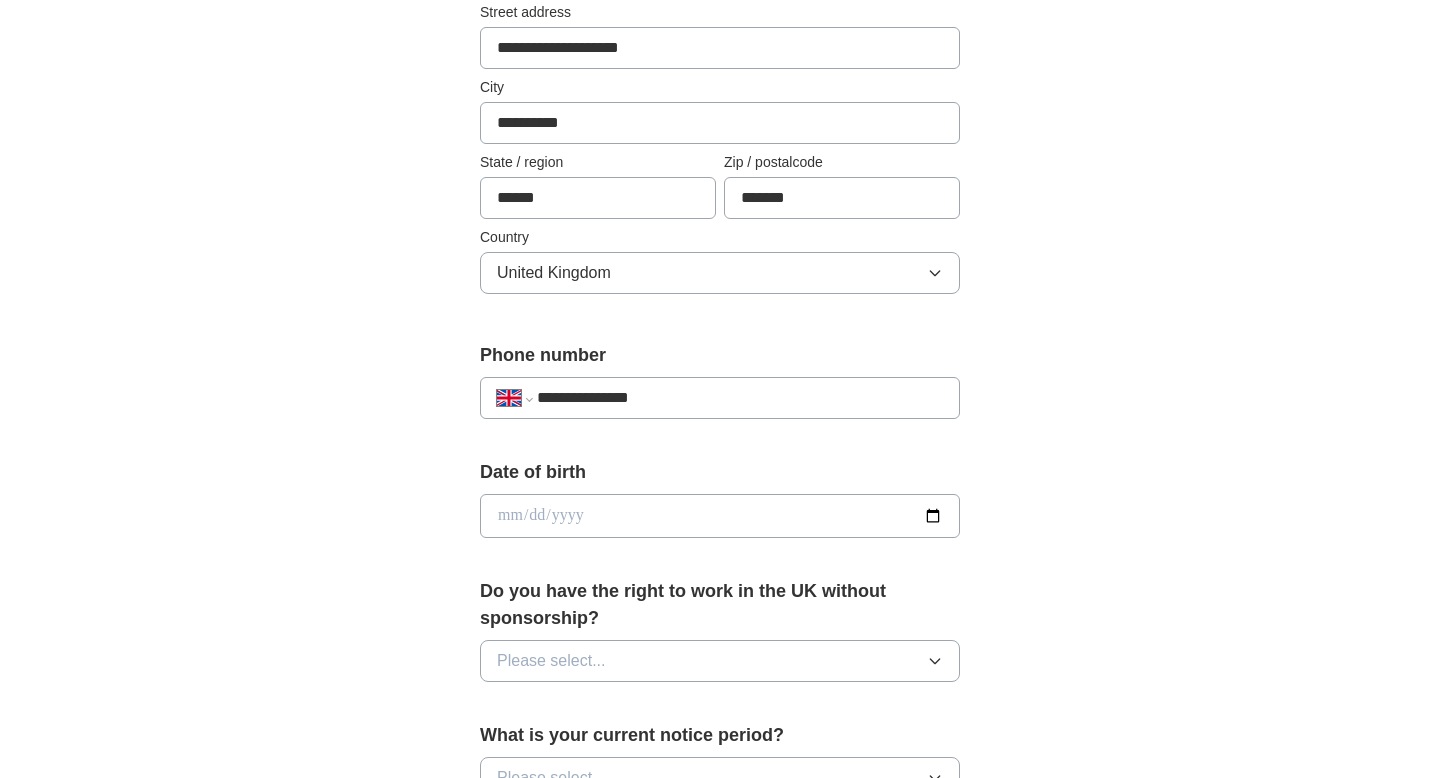 click at bounding box center (720, 516) 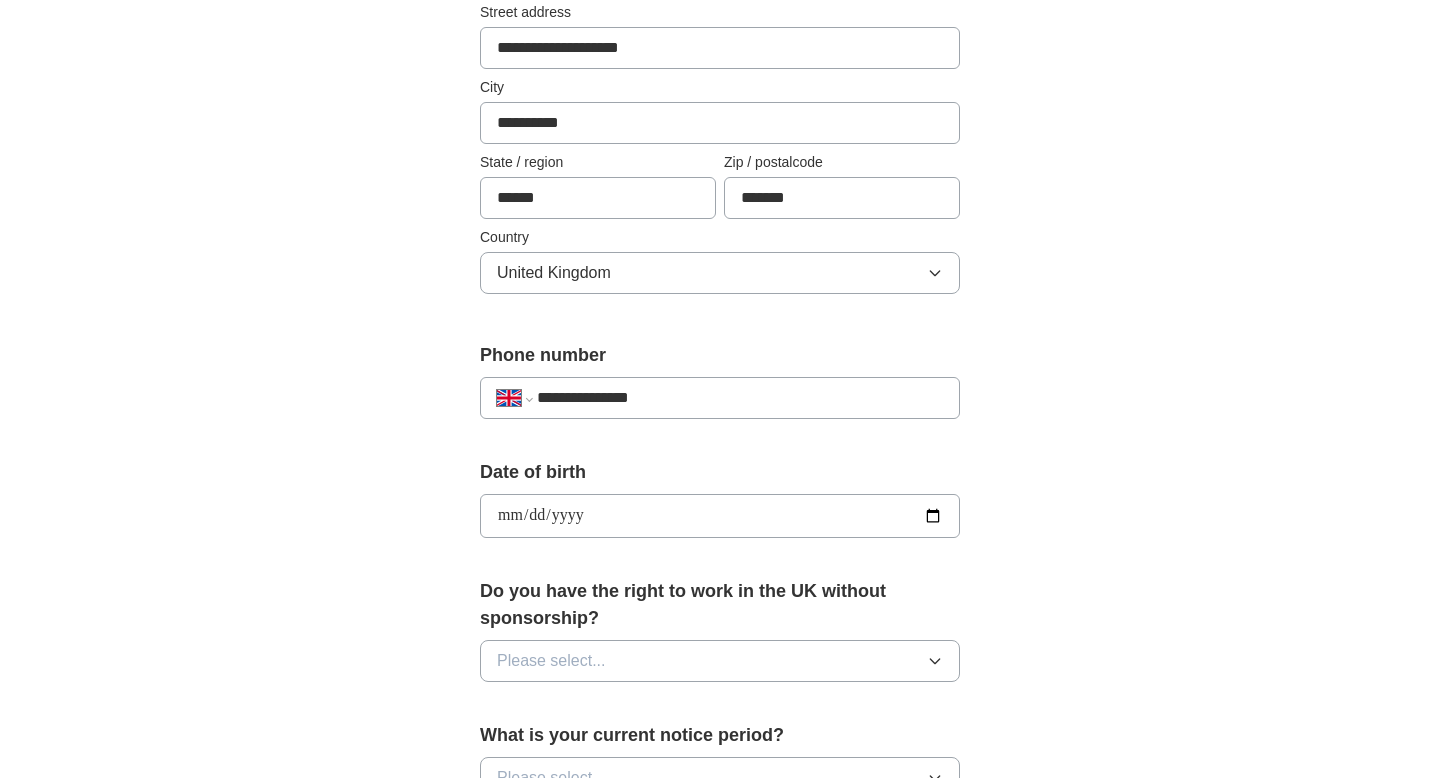 type on "**********" 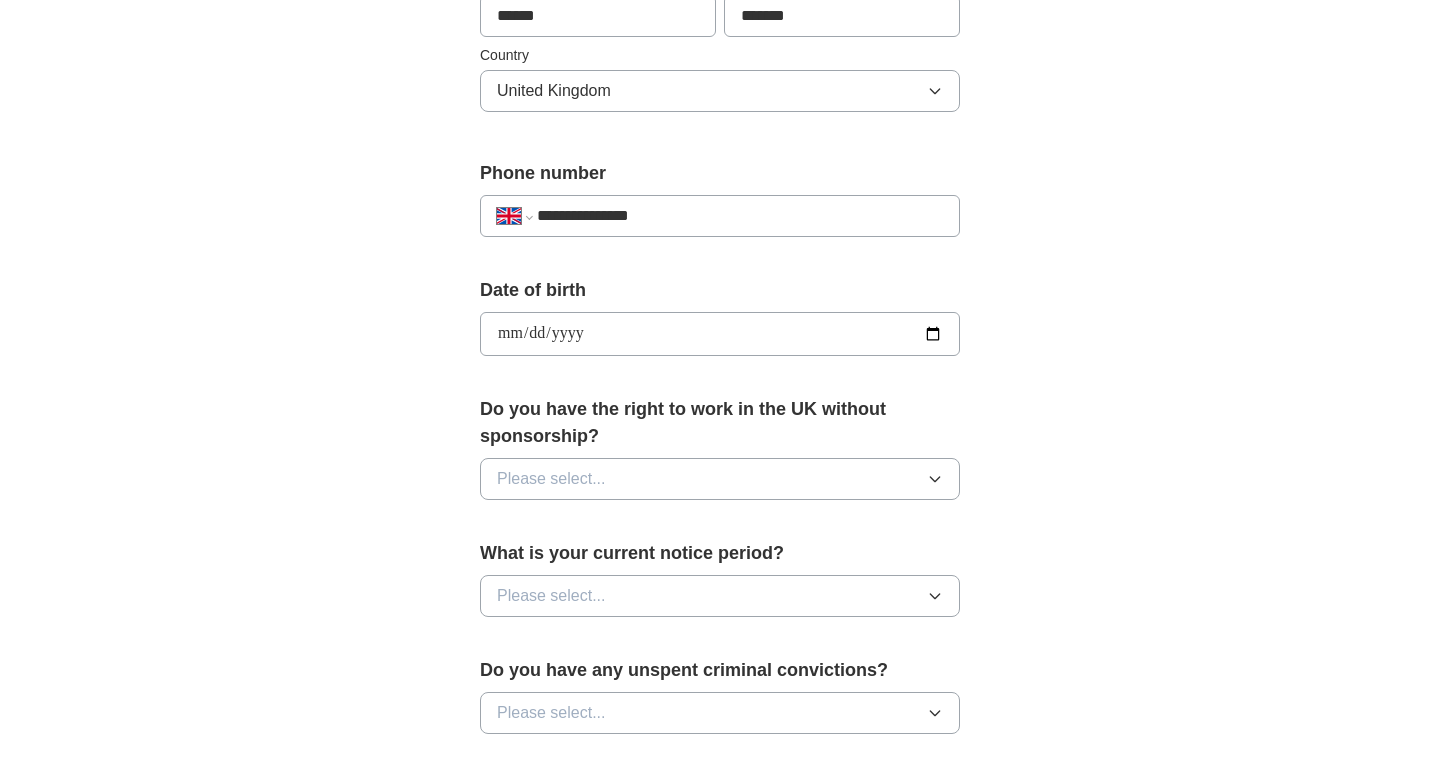 scroll, scrollTop: 682, scrollLeft: 0, axis: vertical 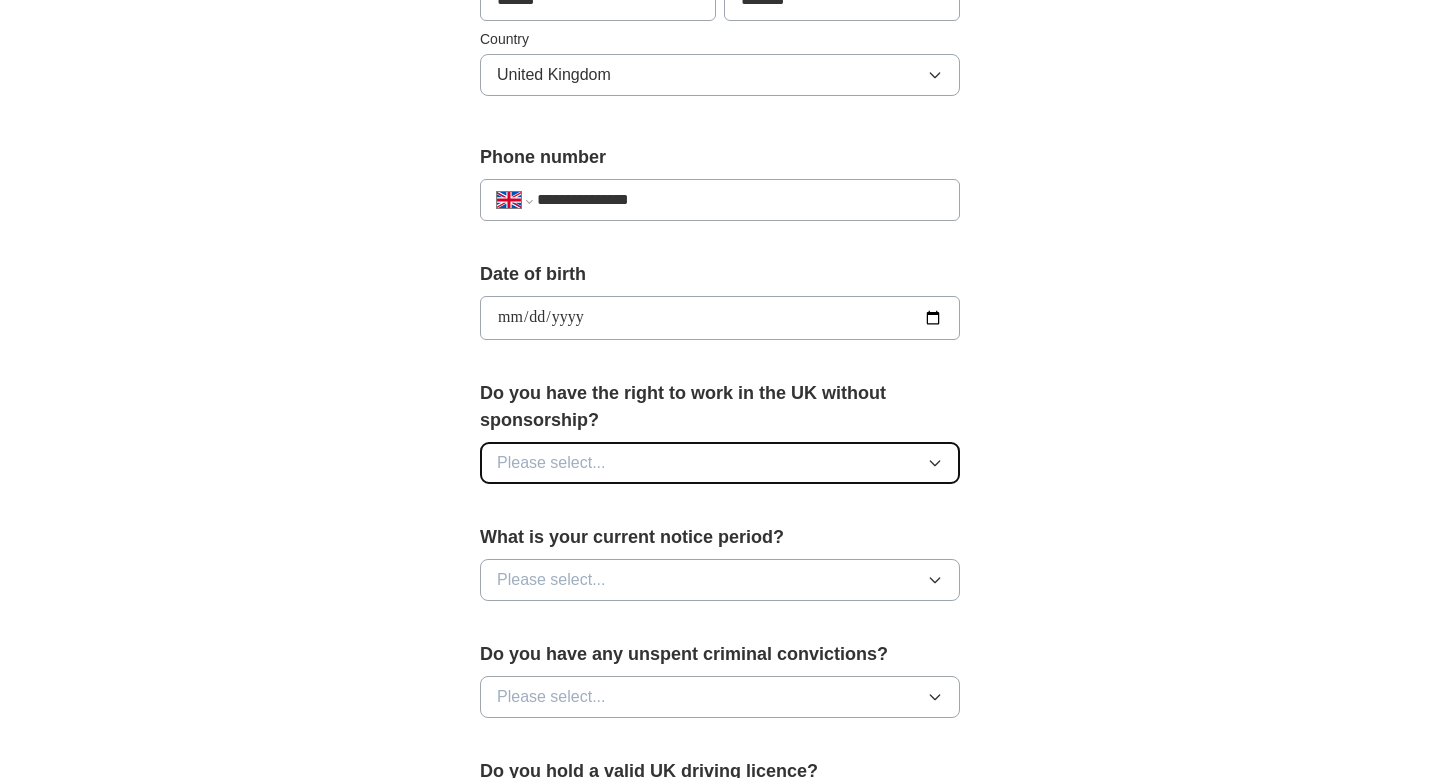 click on "Please select..." at bounding box center (720, 463) 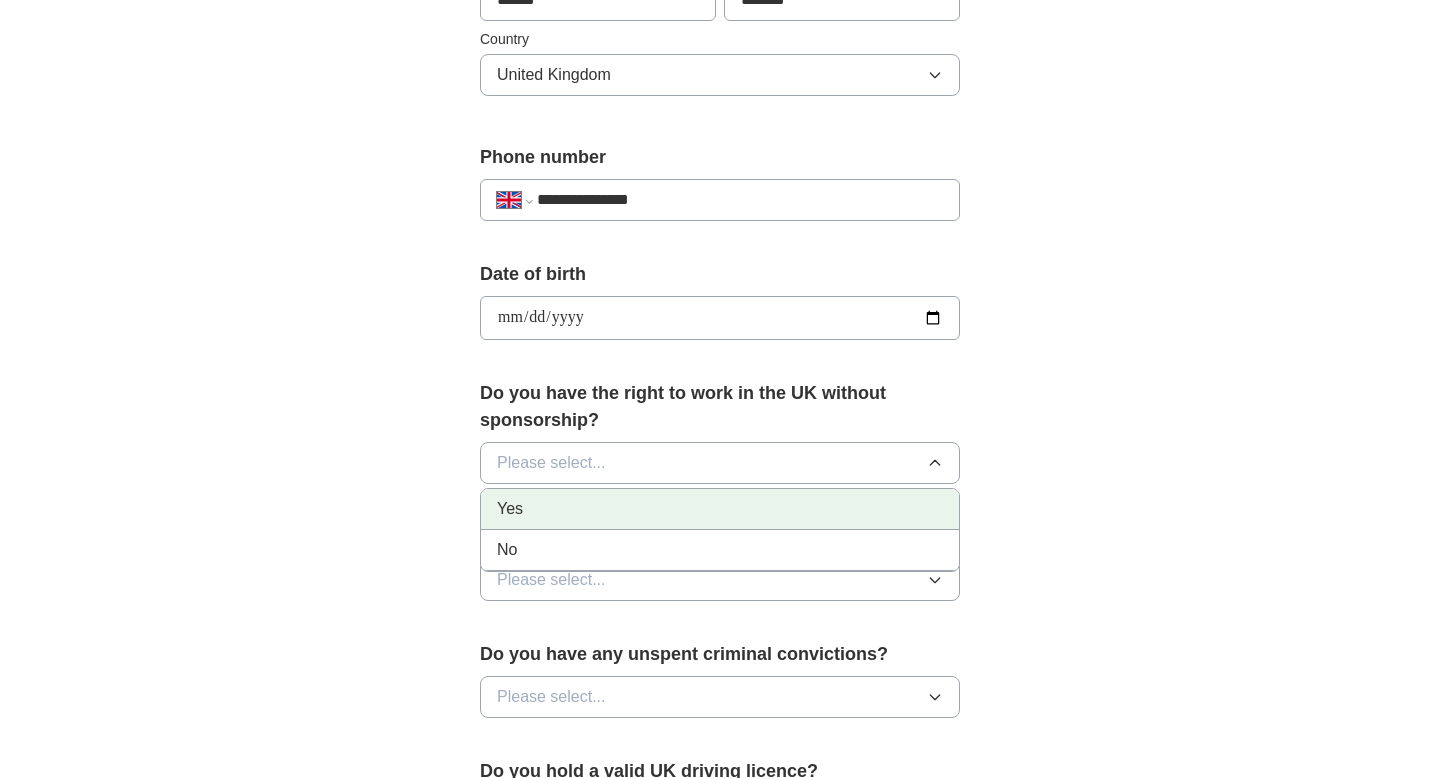 click on "Yes" at bounding box center (720, 509) 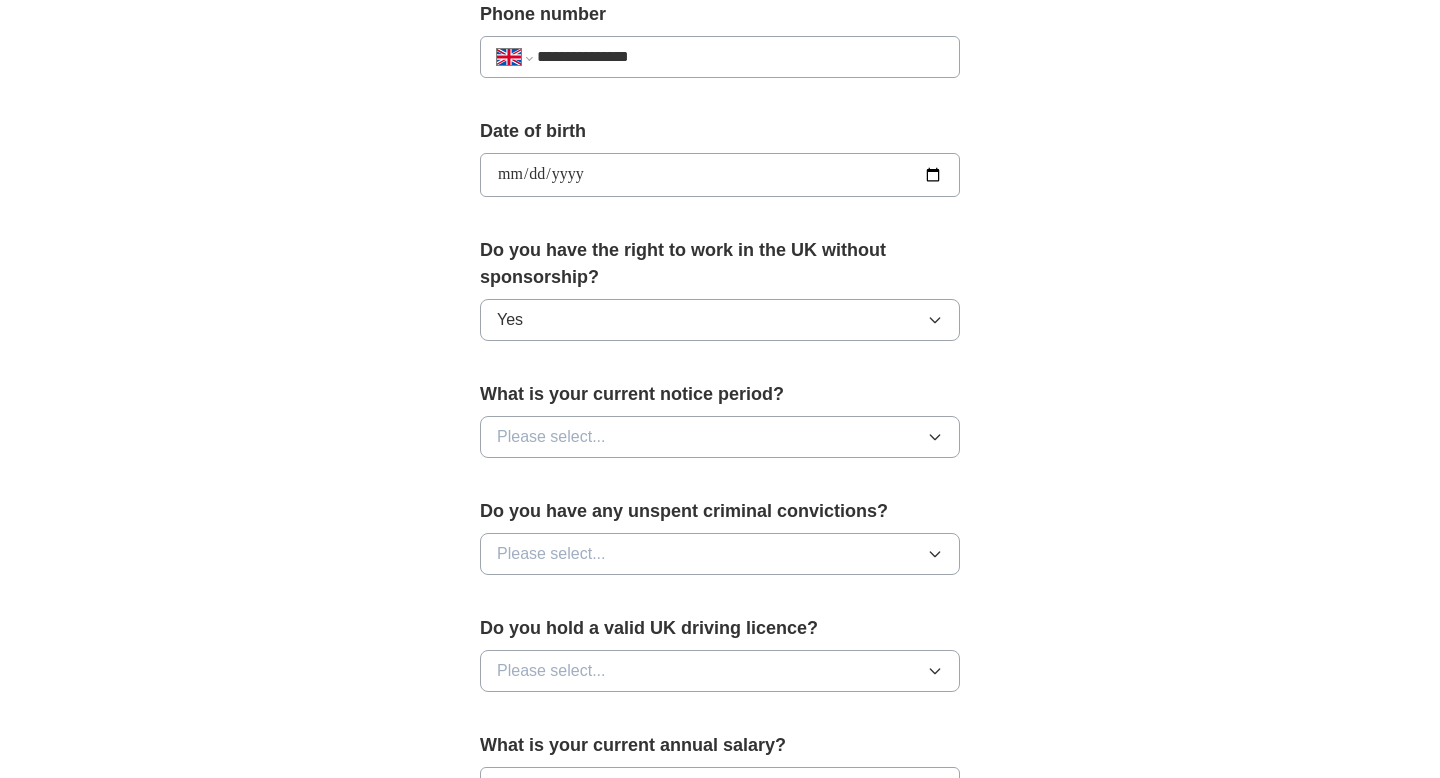 scroll, scrollTop: 829, scrollLeft: 0, axis: vertical 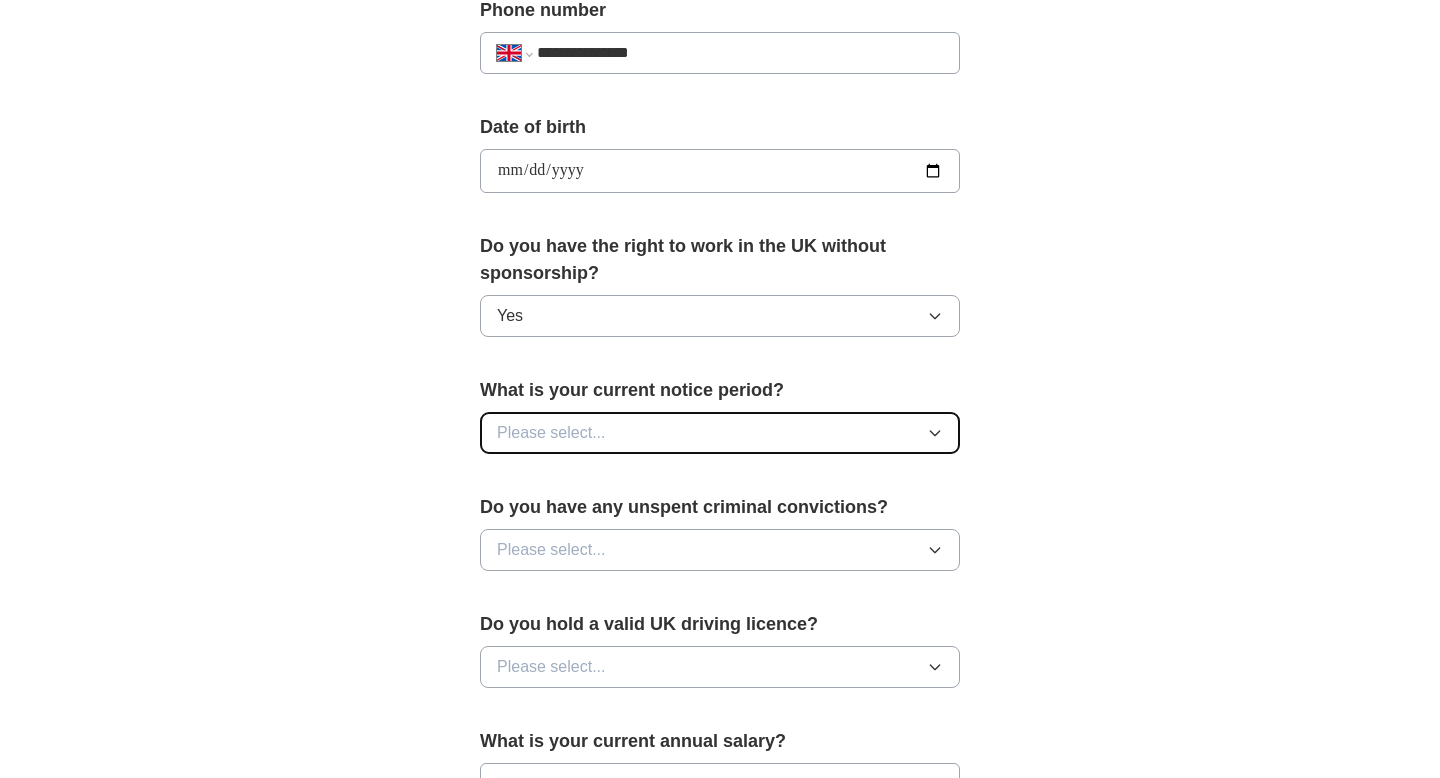 click on "Please select..." at bounding box center [720, 433] 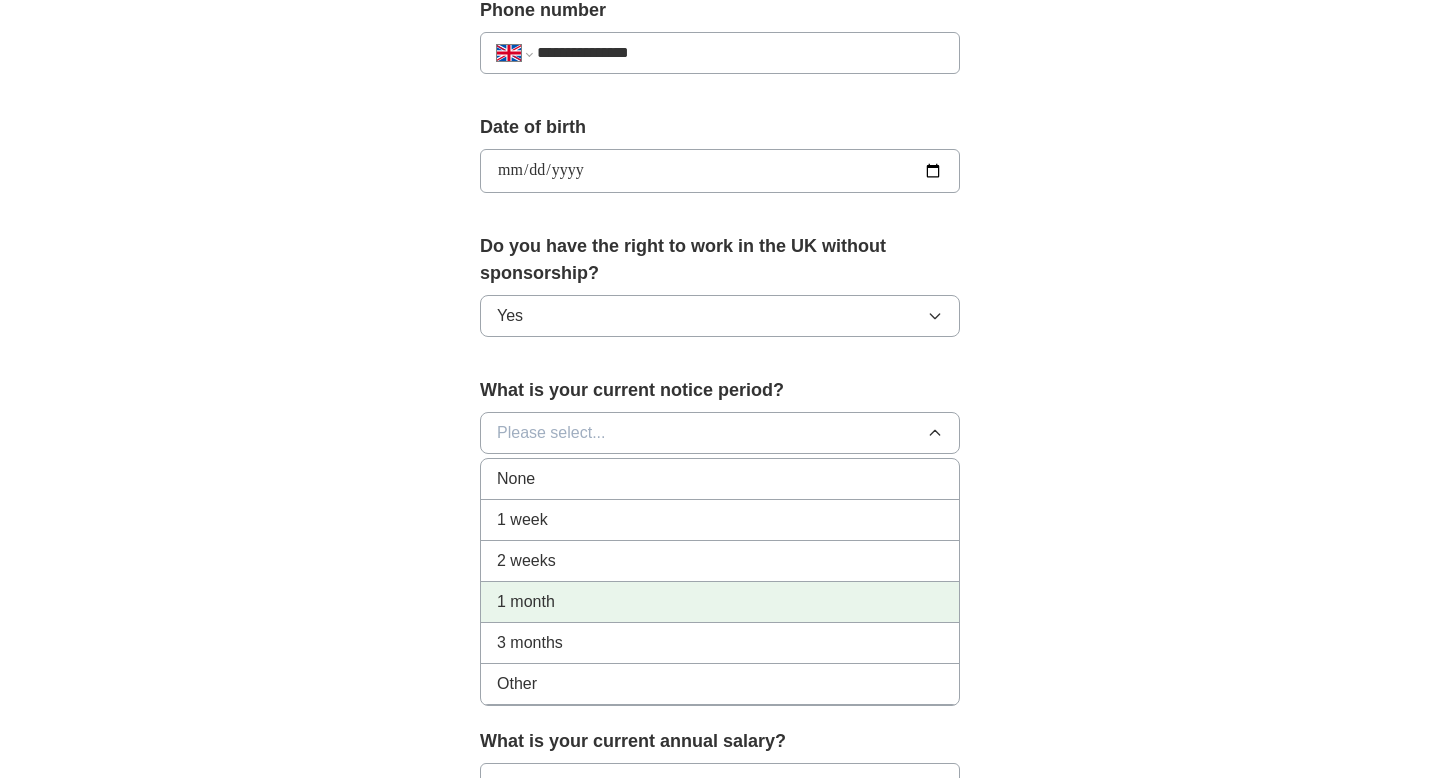 click on "1 month" at bounding box center [720, 602] 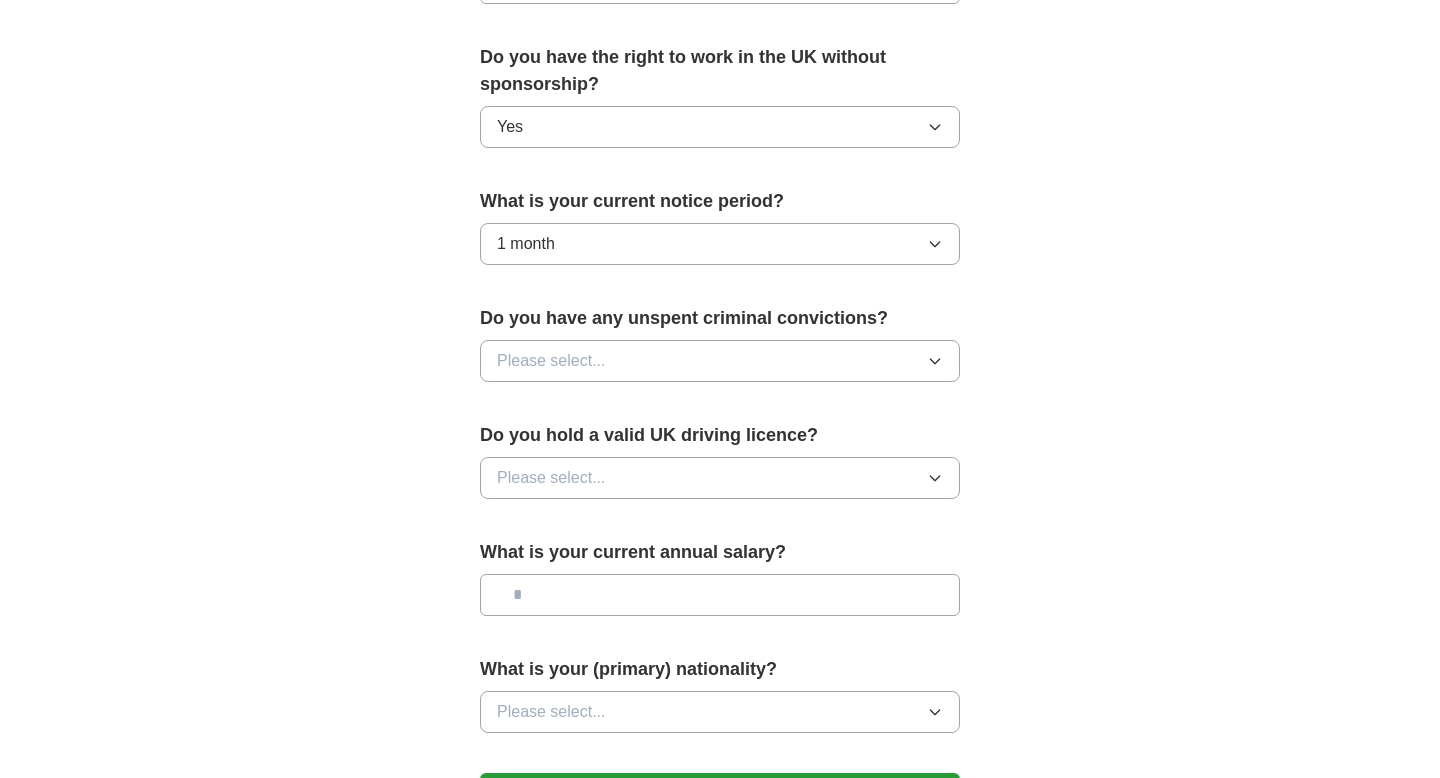 scroll, scrollTop: 1024, scrollLeft: 0, axis: vertical 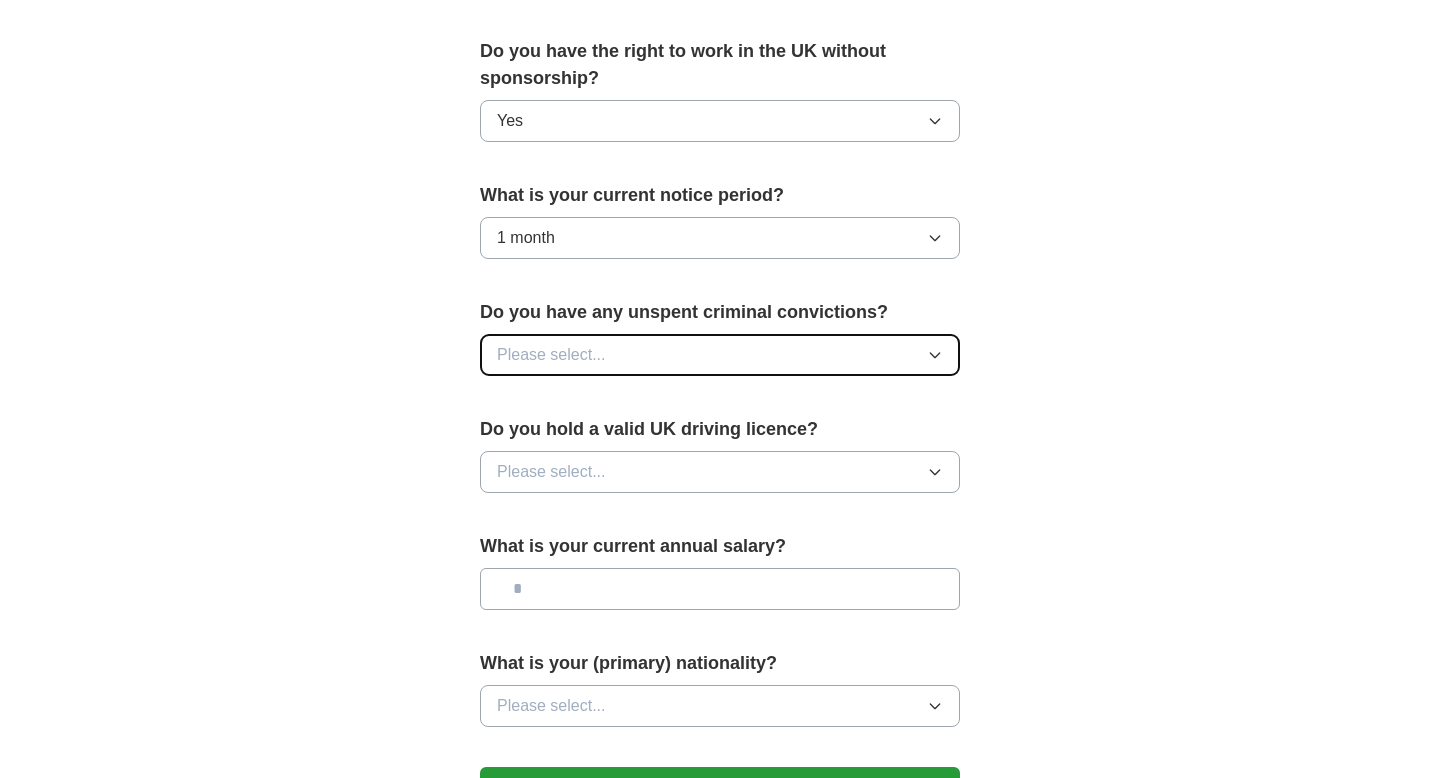 click on "Please select..." at bounding box center [720, 355] 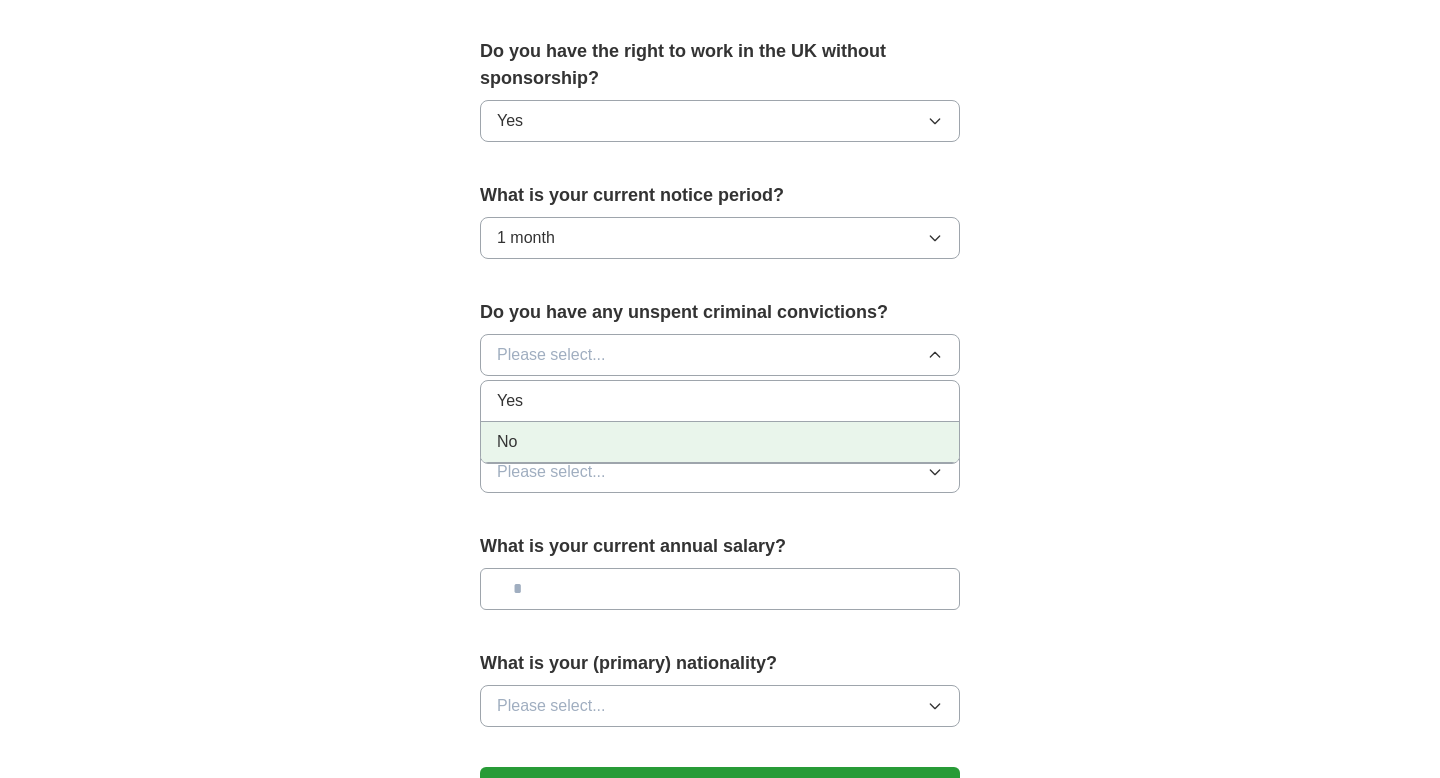 click on "No" at bounding box center (720, 442) 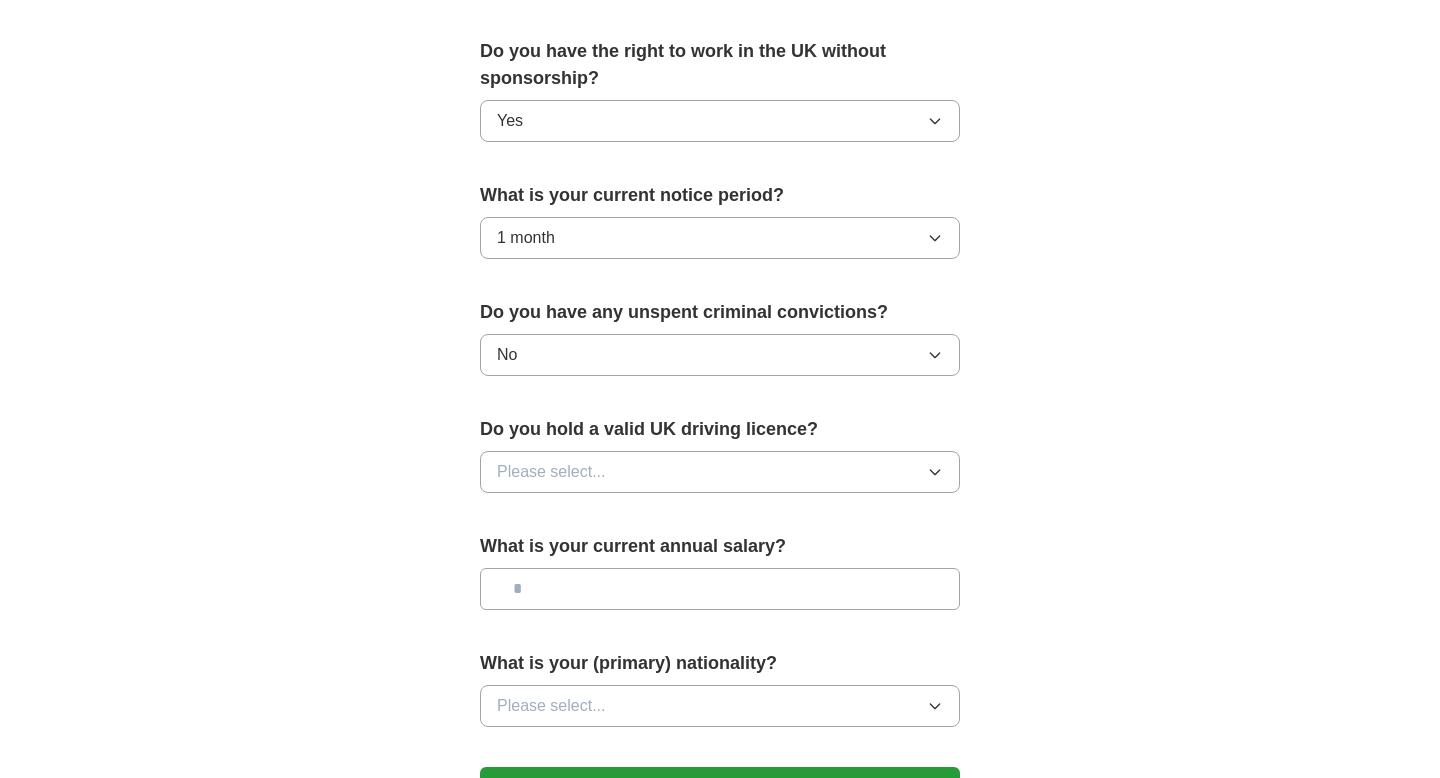 click on "Do you hold a valid UK driving licence? Please select..." at bounding box center (720, 462) 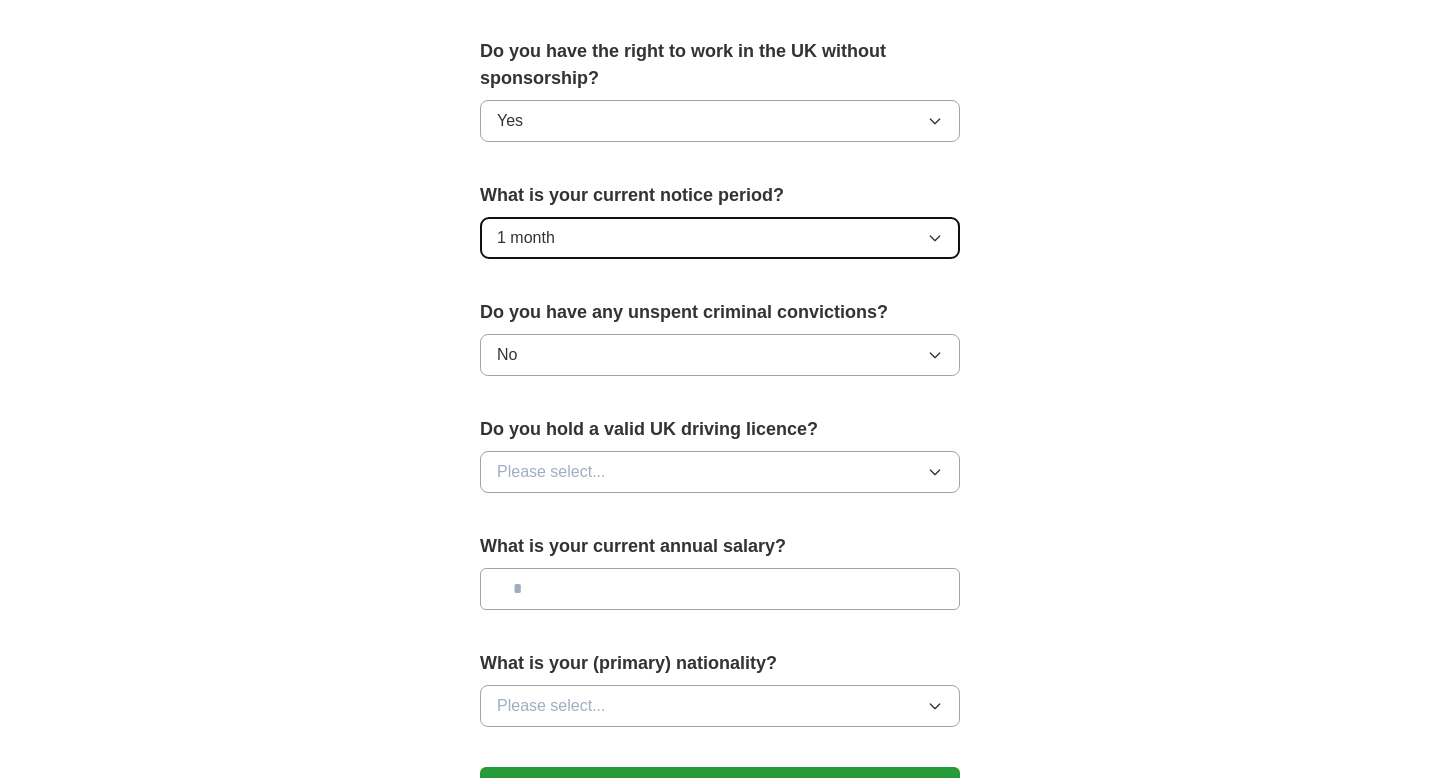 click on "1 month" at bounding box center [720, 238] 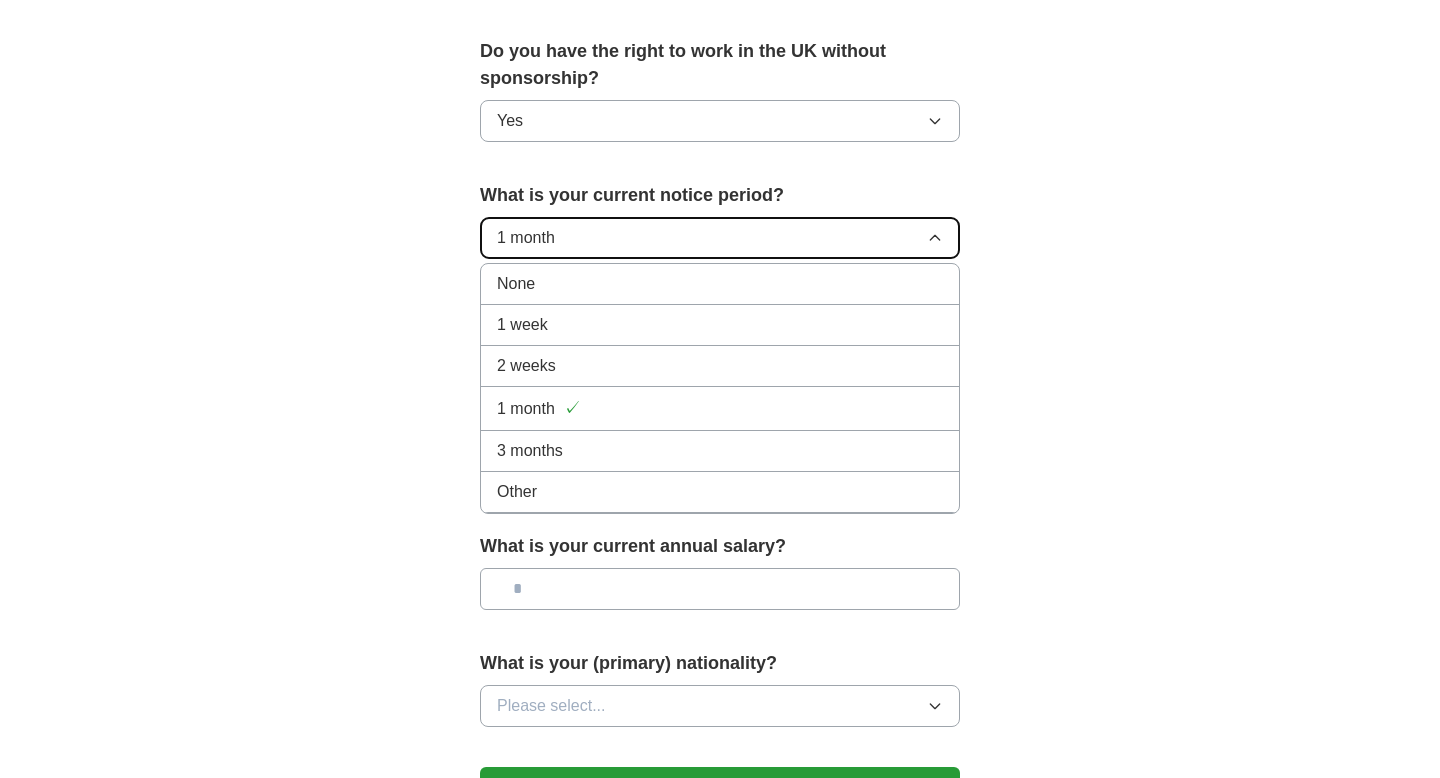 click on "1 month" at bounding box center [720, 238] 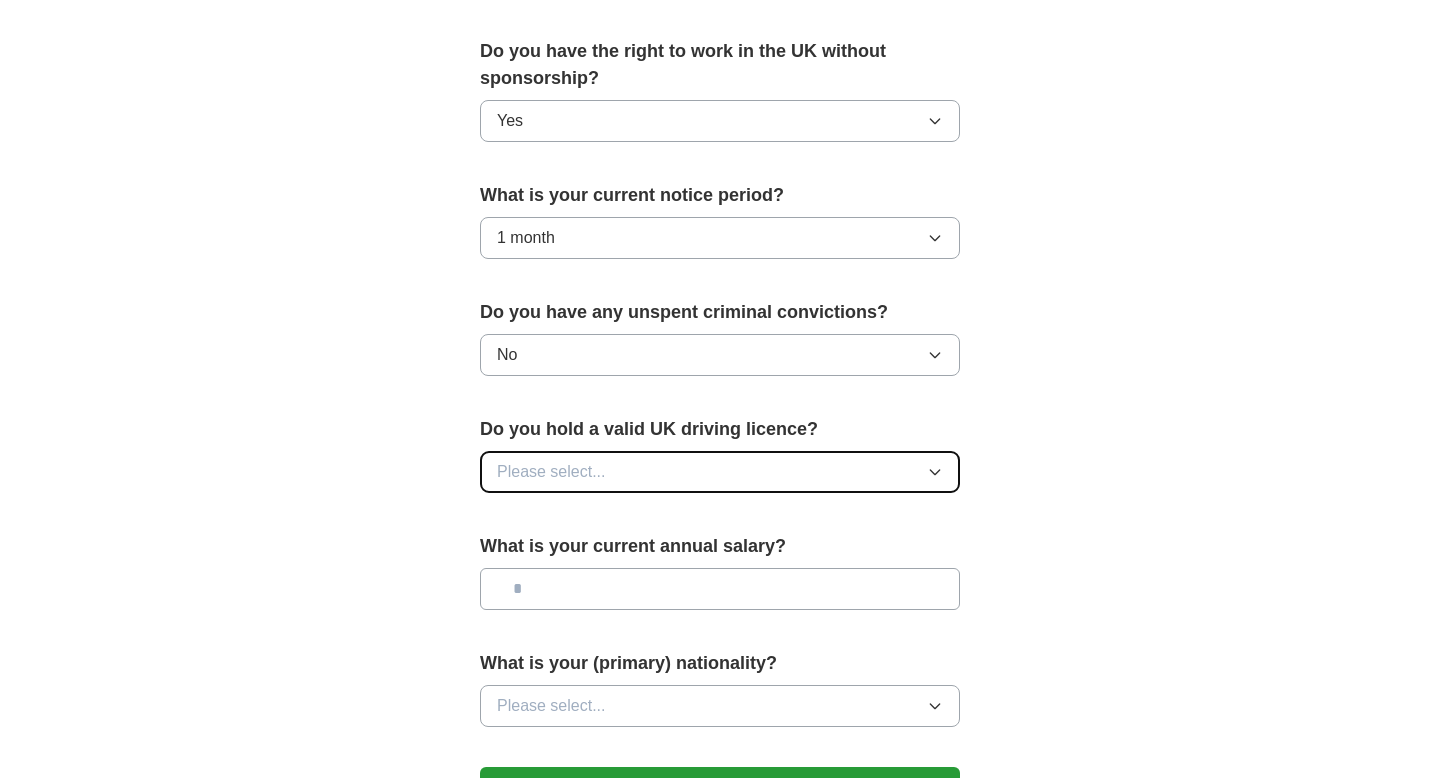 click on "Please select..." at bounding box center [720, 472] 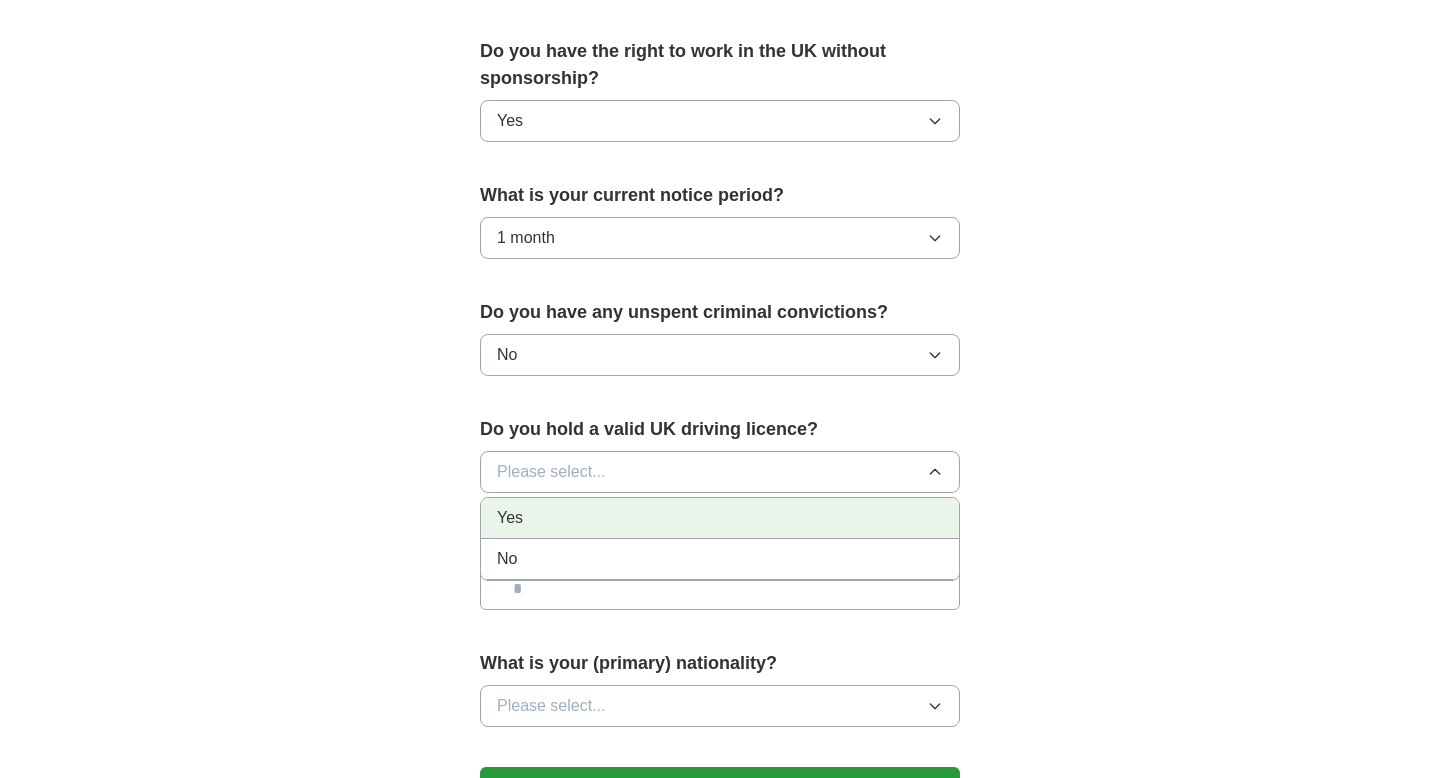 click on "Yes" at bounding box center [720, 518] 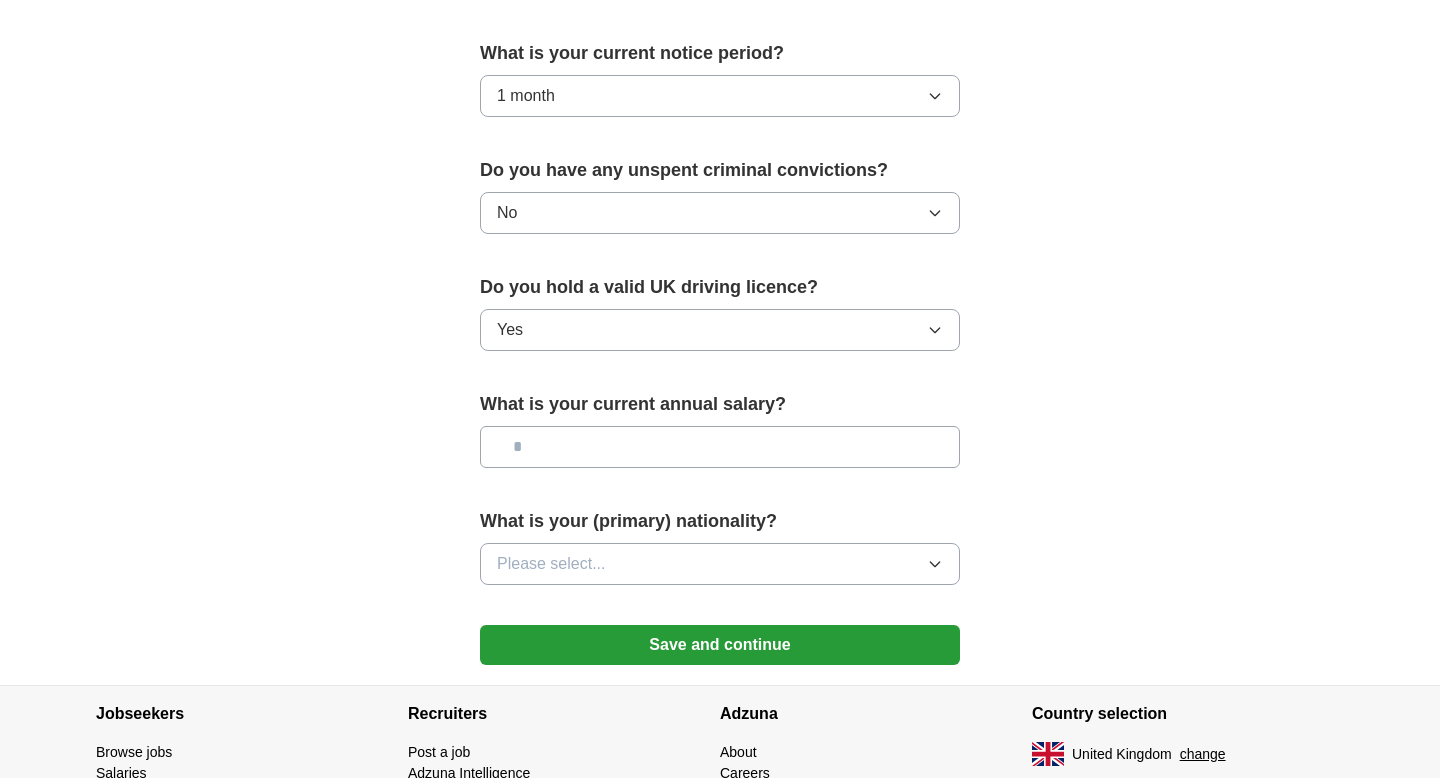 scroll, scrollTop: 1168, scrollLeft: 0, axis: vertical 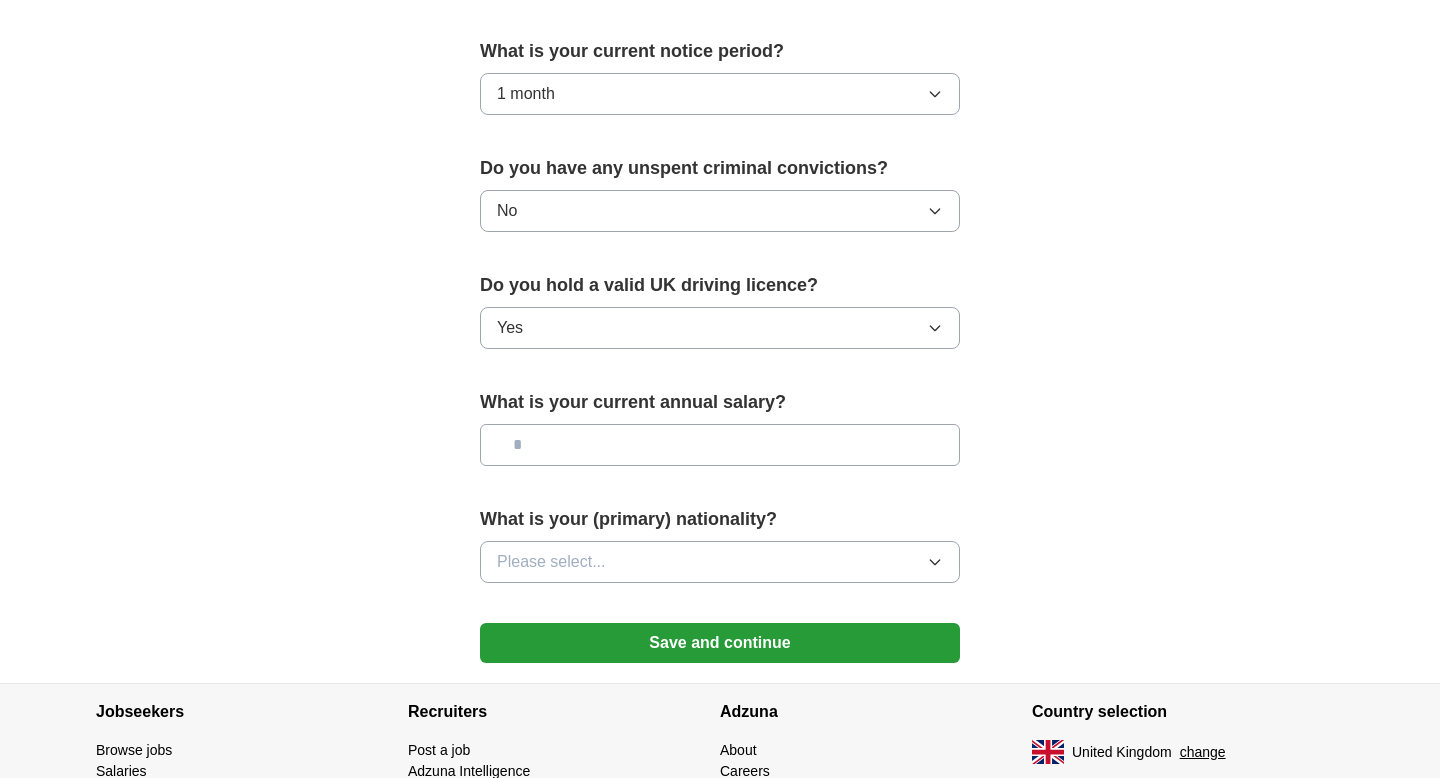 click at bounding box center (720, 445) 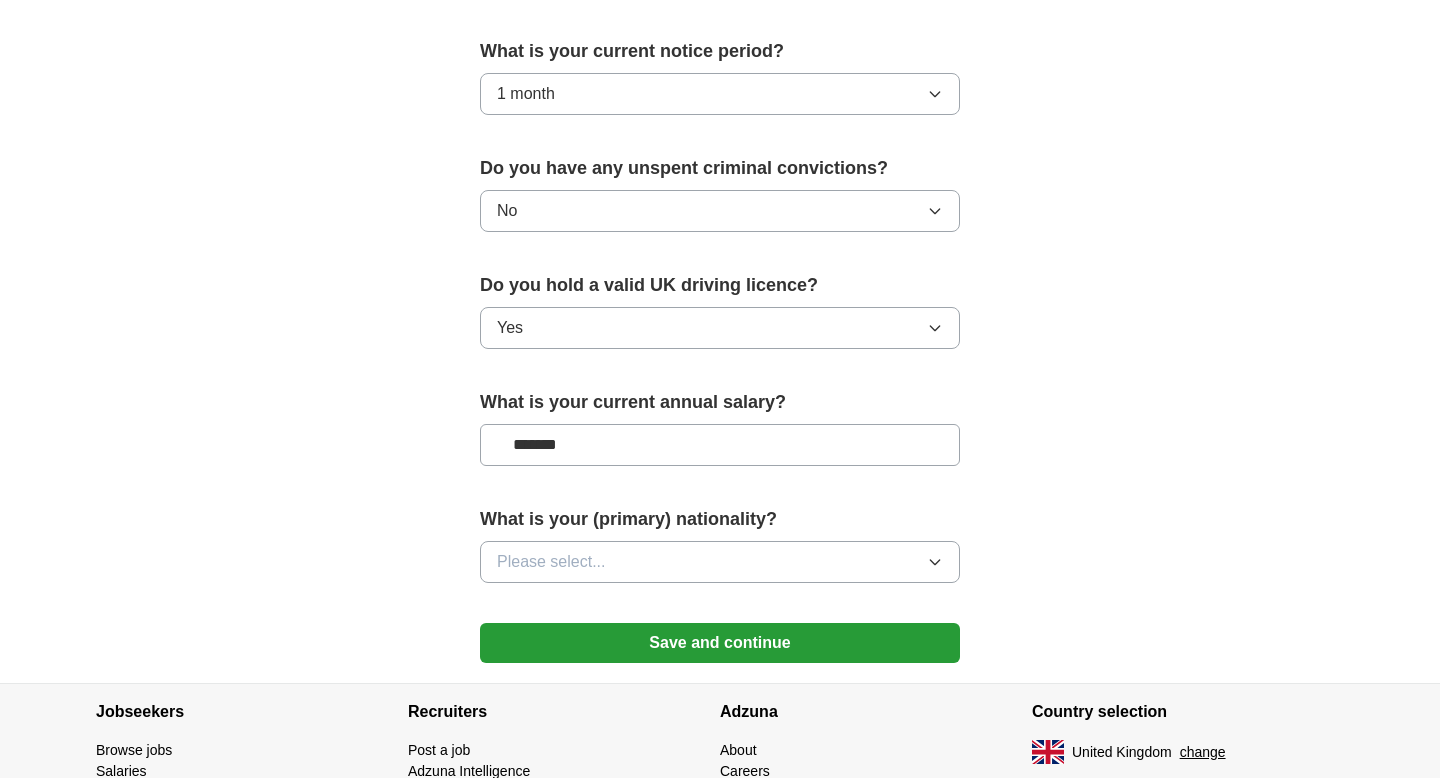 type on "*******" 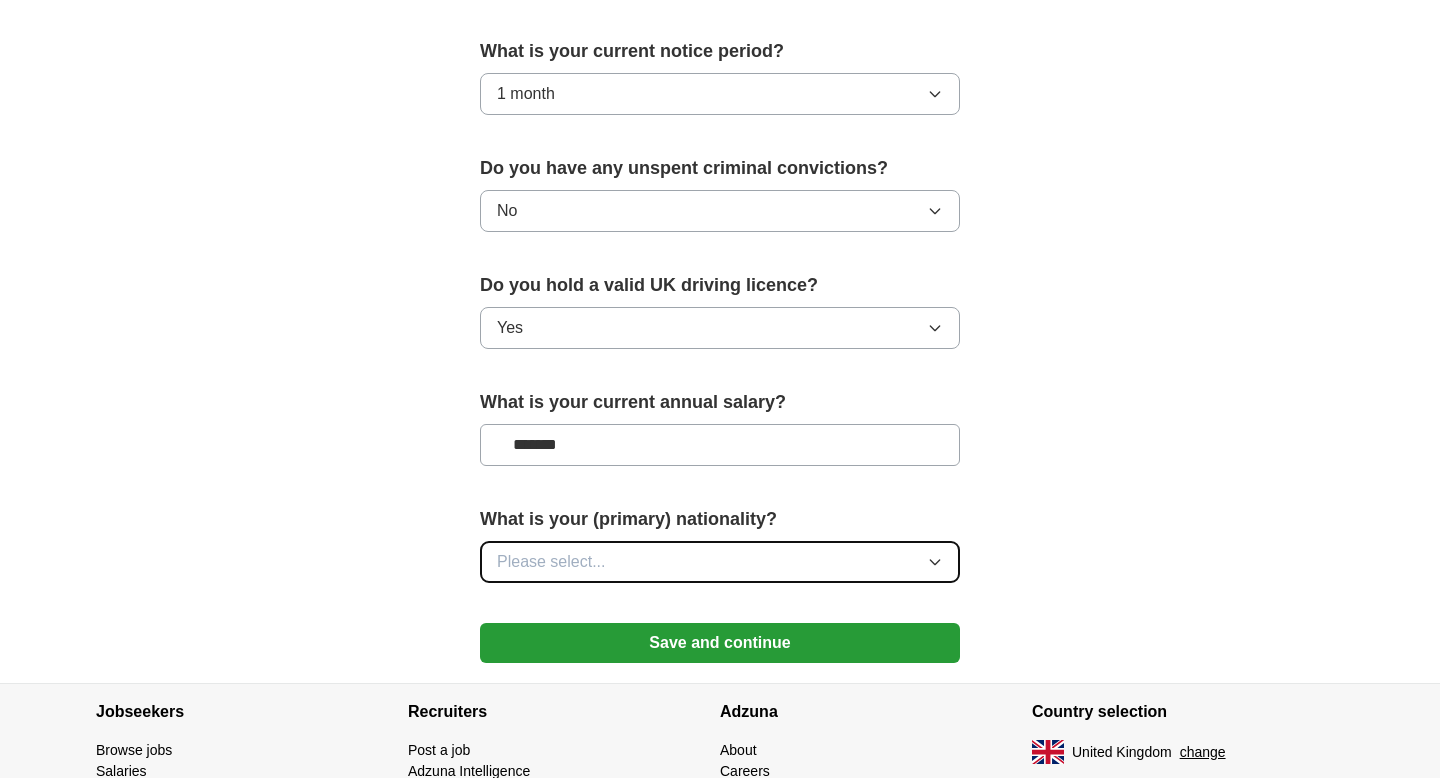 click on "Please select..." at bounding box center (720, 562) 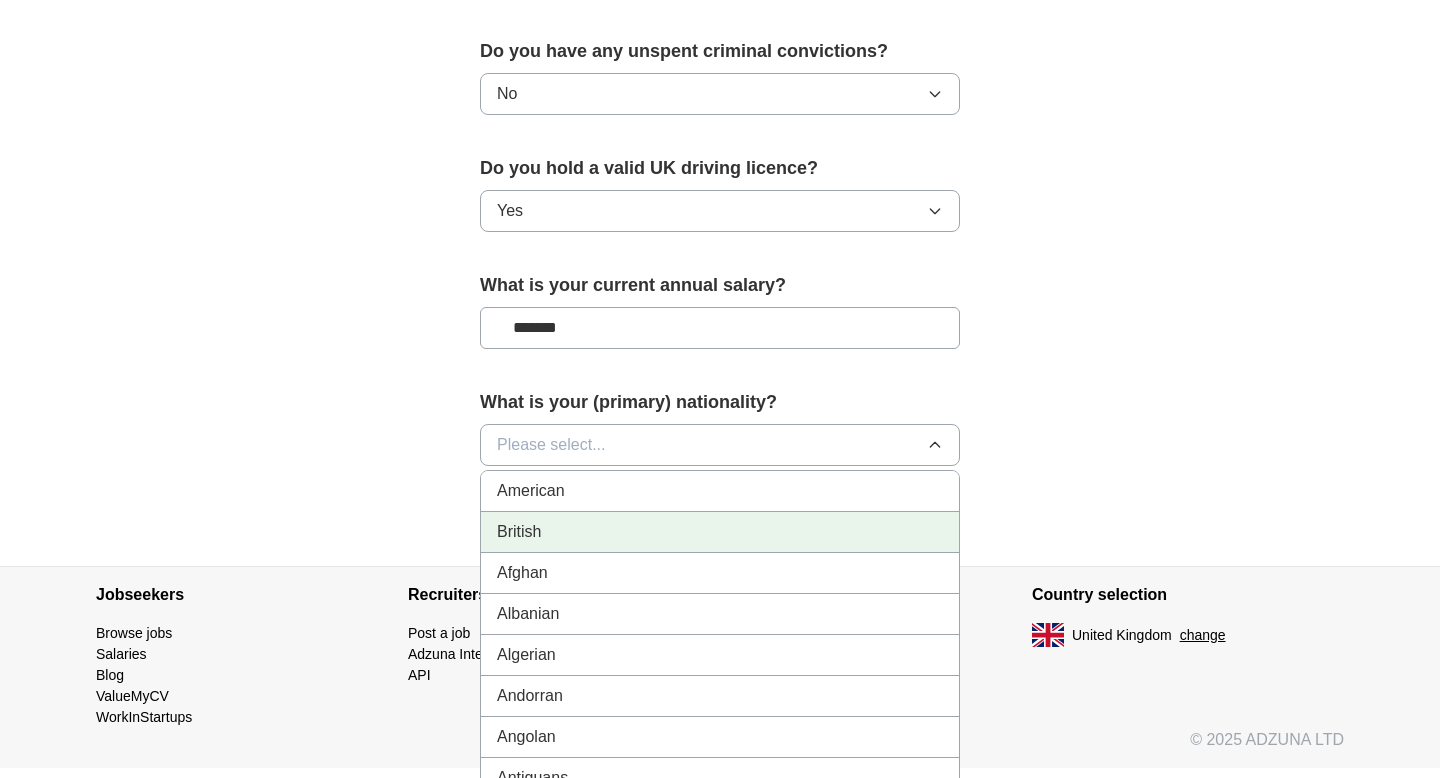 click on "British" at bounding box center [720, 532] 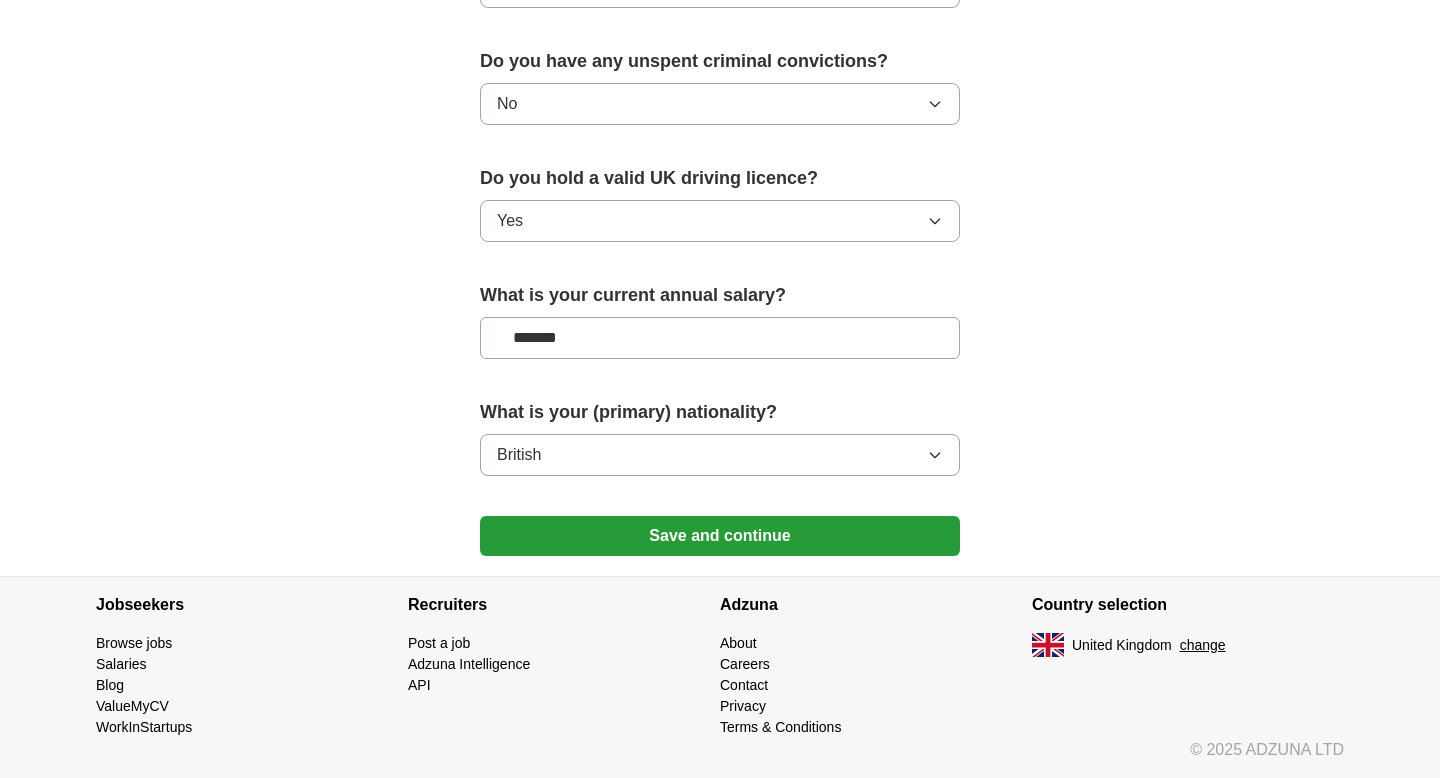 scroll, scrollTop: 1275, scrollLeft: 0, axis: vertical 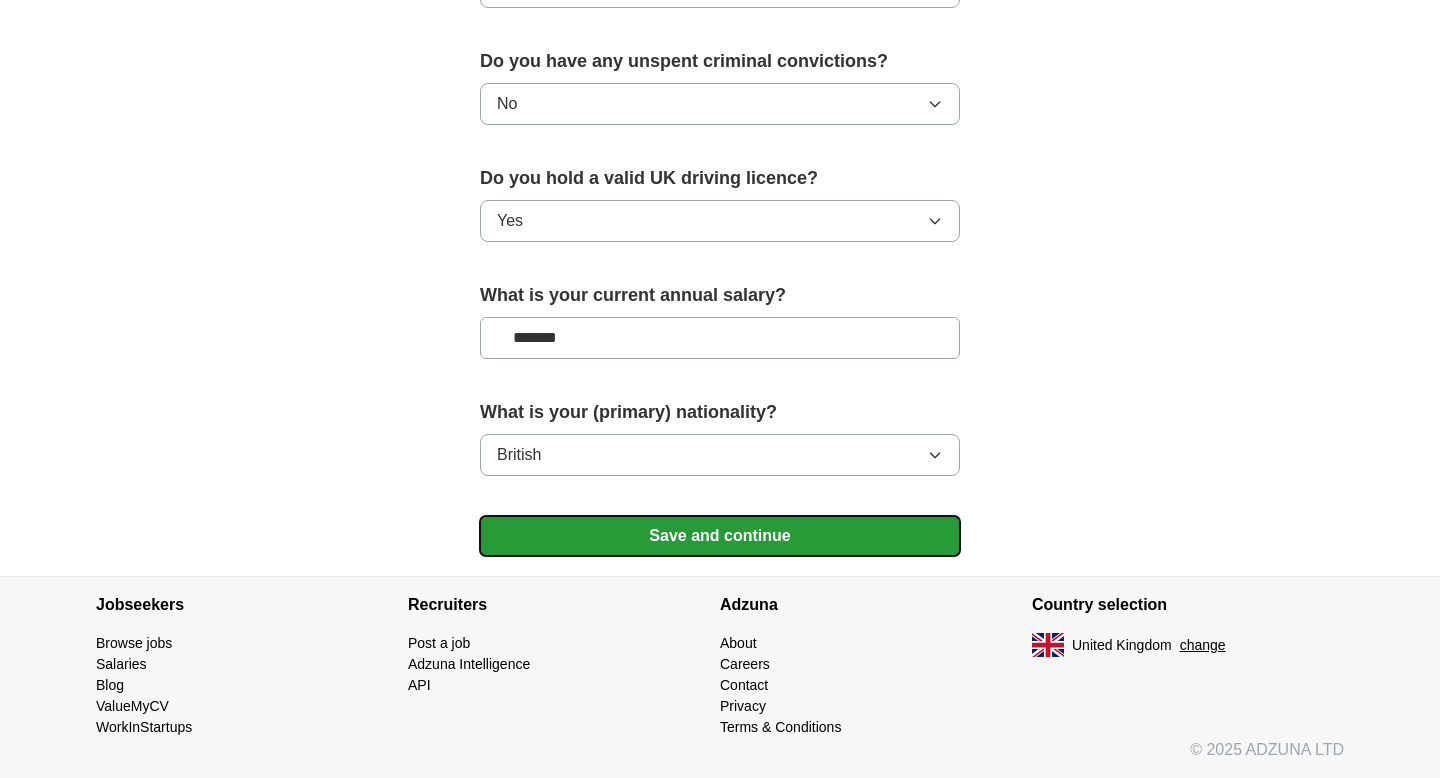 click on "Save and continue" at bounding box center (720, 536) 